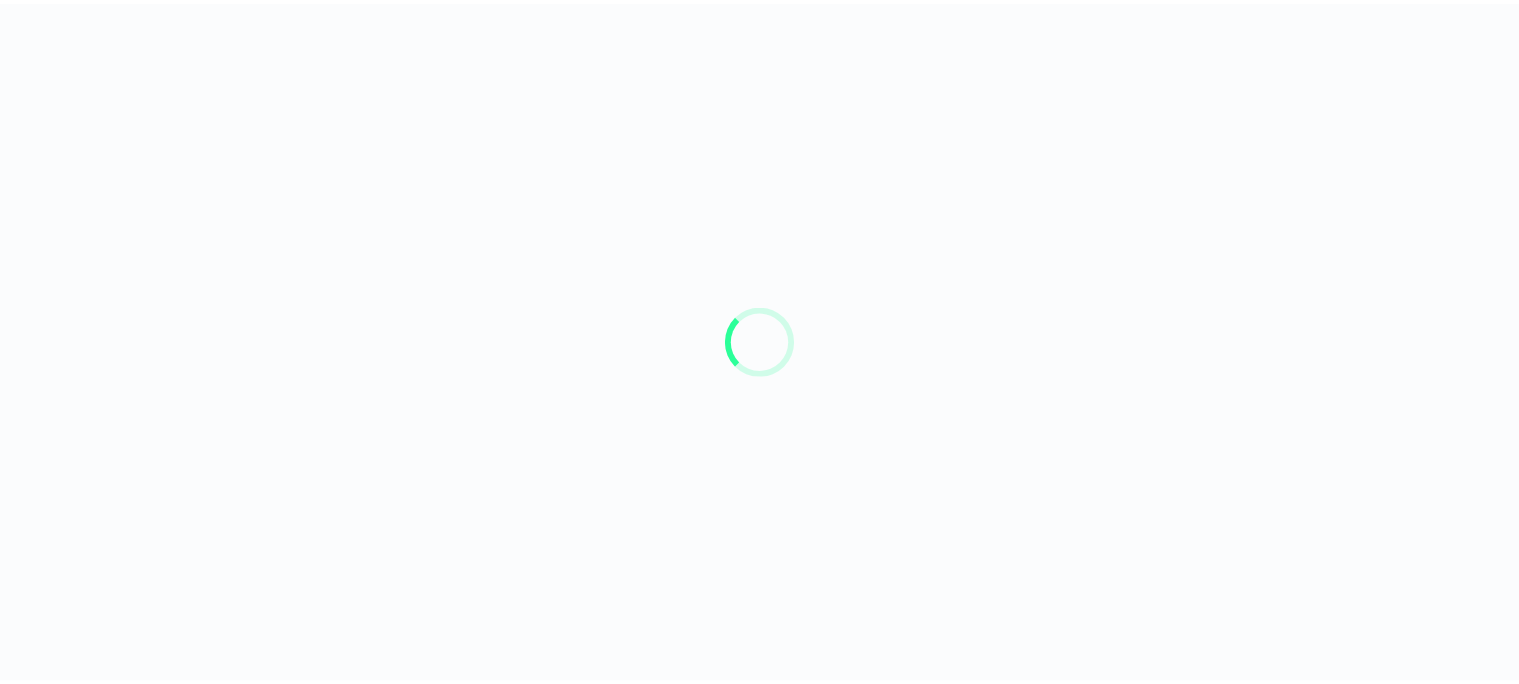 scroll, scrollTop: 0, scrollLeft: 0, axis: both 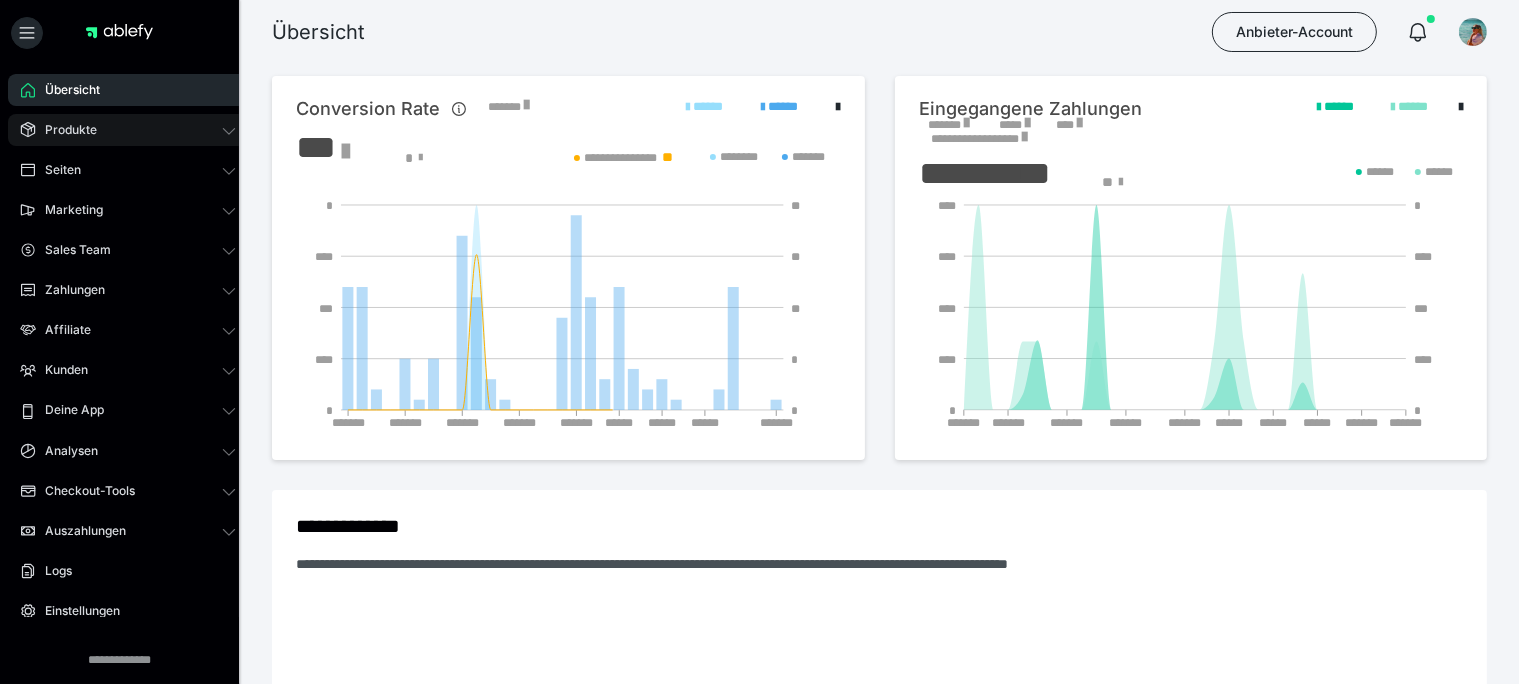 click on "Produkte" at bounding box center [128, 130] 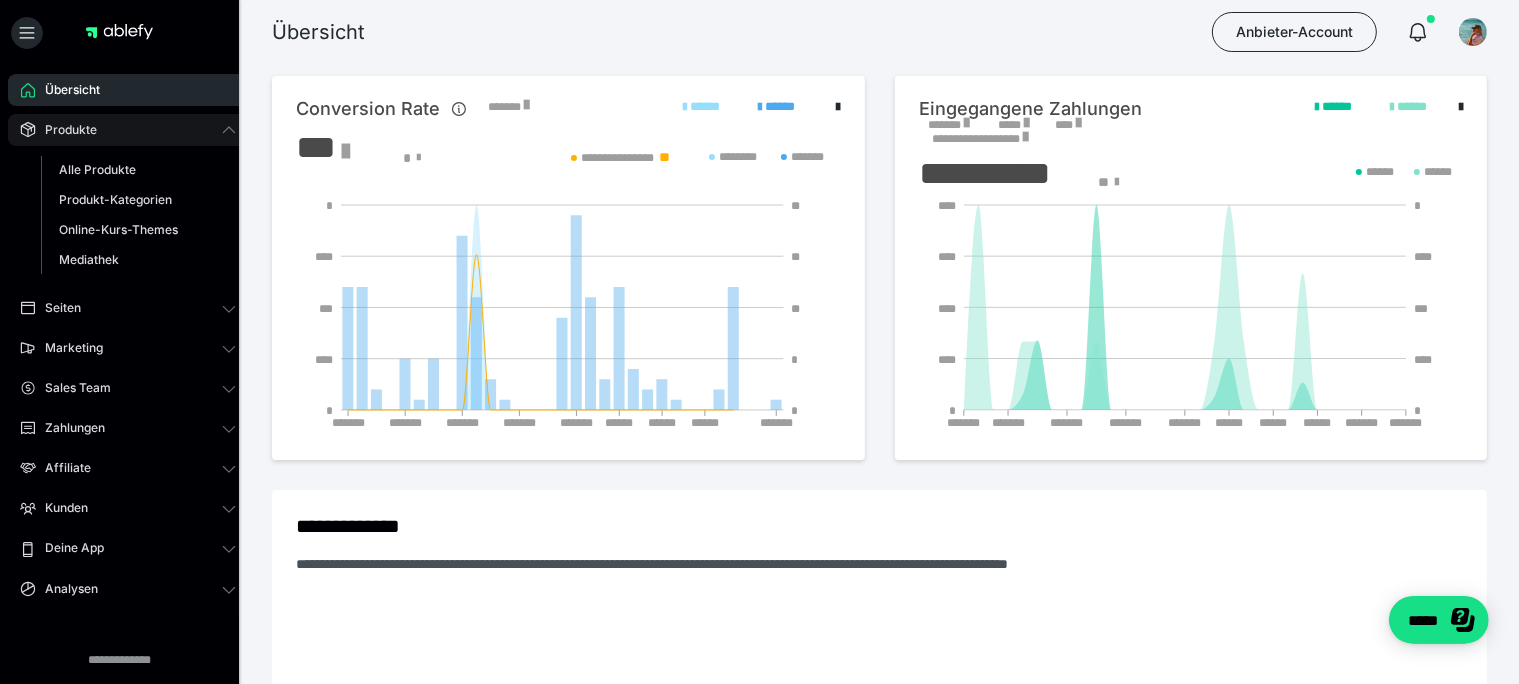 scroll, scrollTop: 0, scrollLeft: 0, axis: both 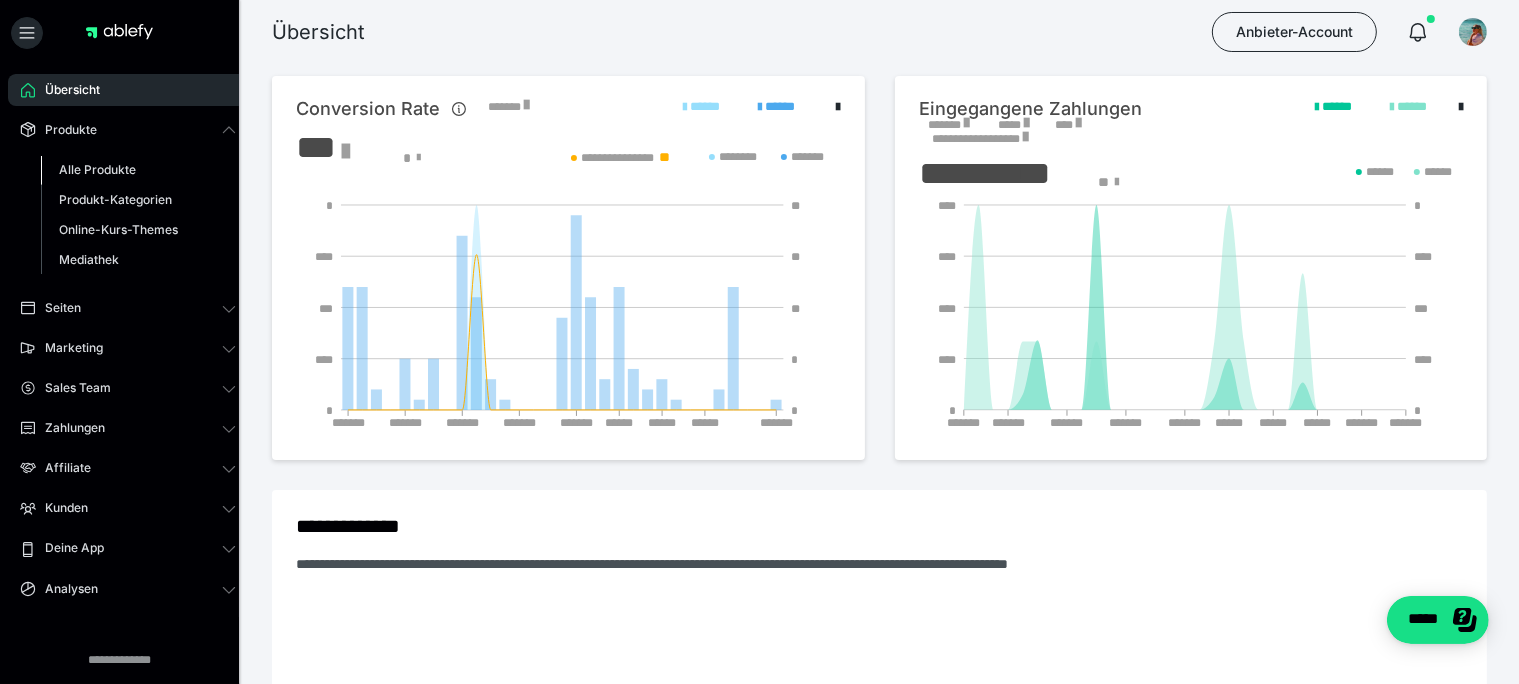 click on "Alle Produkte" at bounding box center [97, 169] 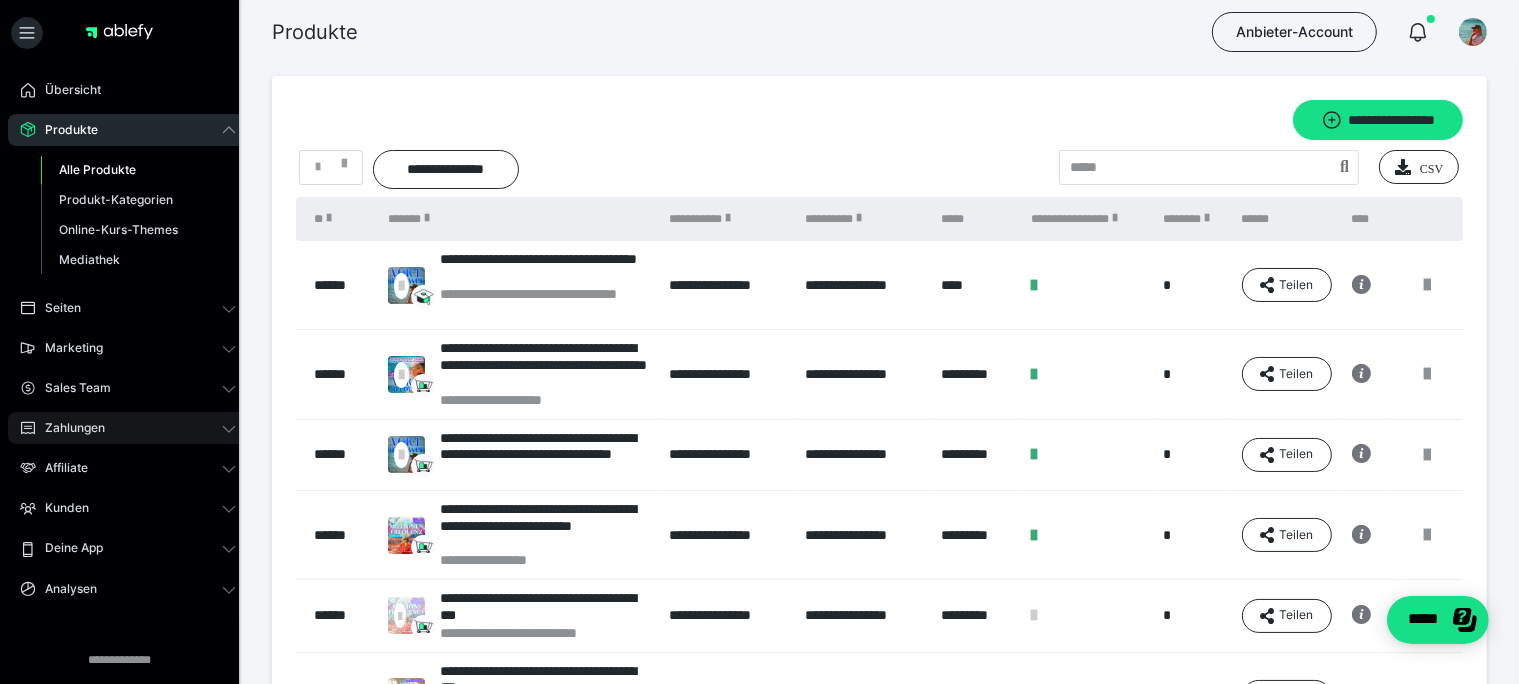 click on "Zahlungen" at bounding box center [128, 428] 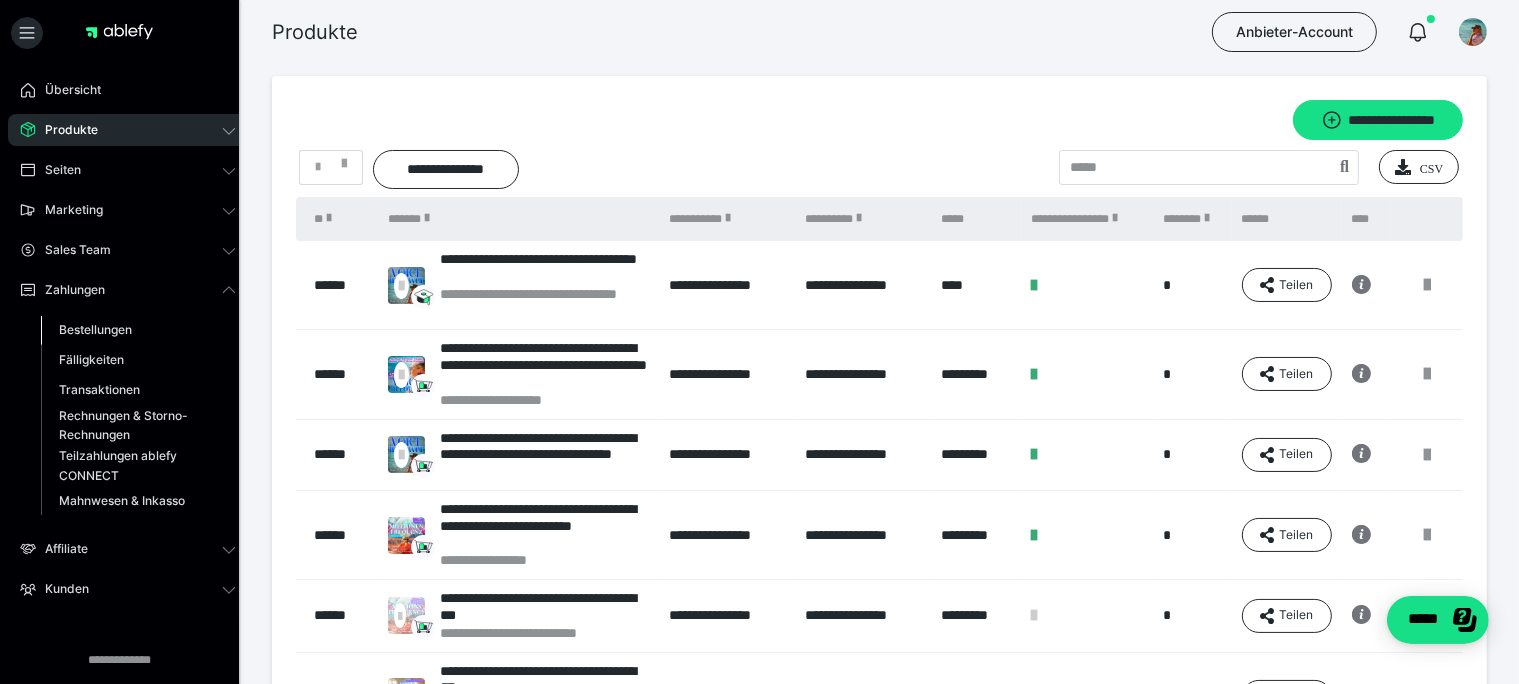 click on "Bestellungen" at bounding box center (95, 329) 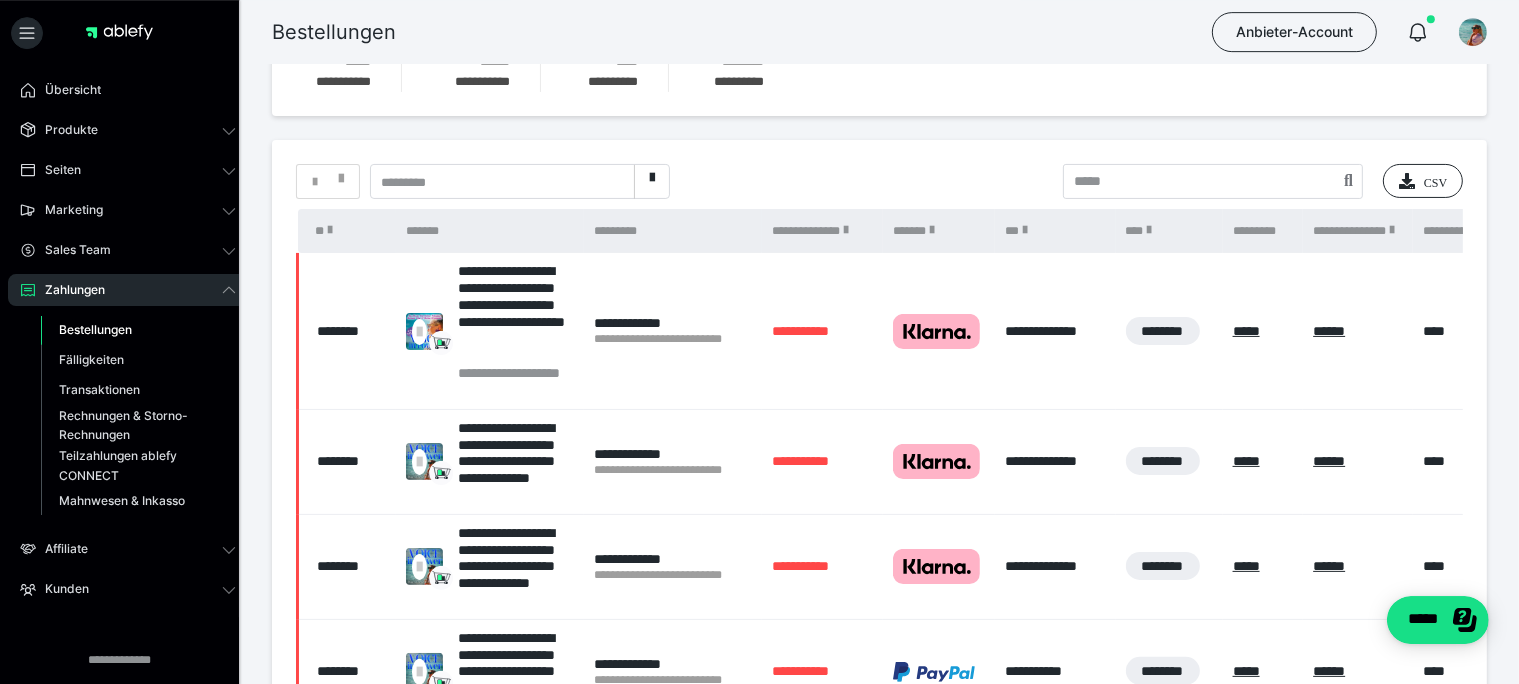 scroll, scrollTop: 211, scrollLeft: 0, axis: vertical 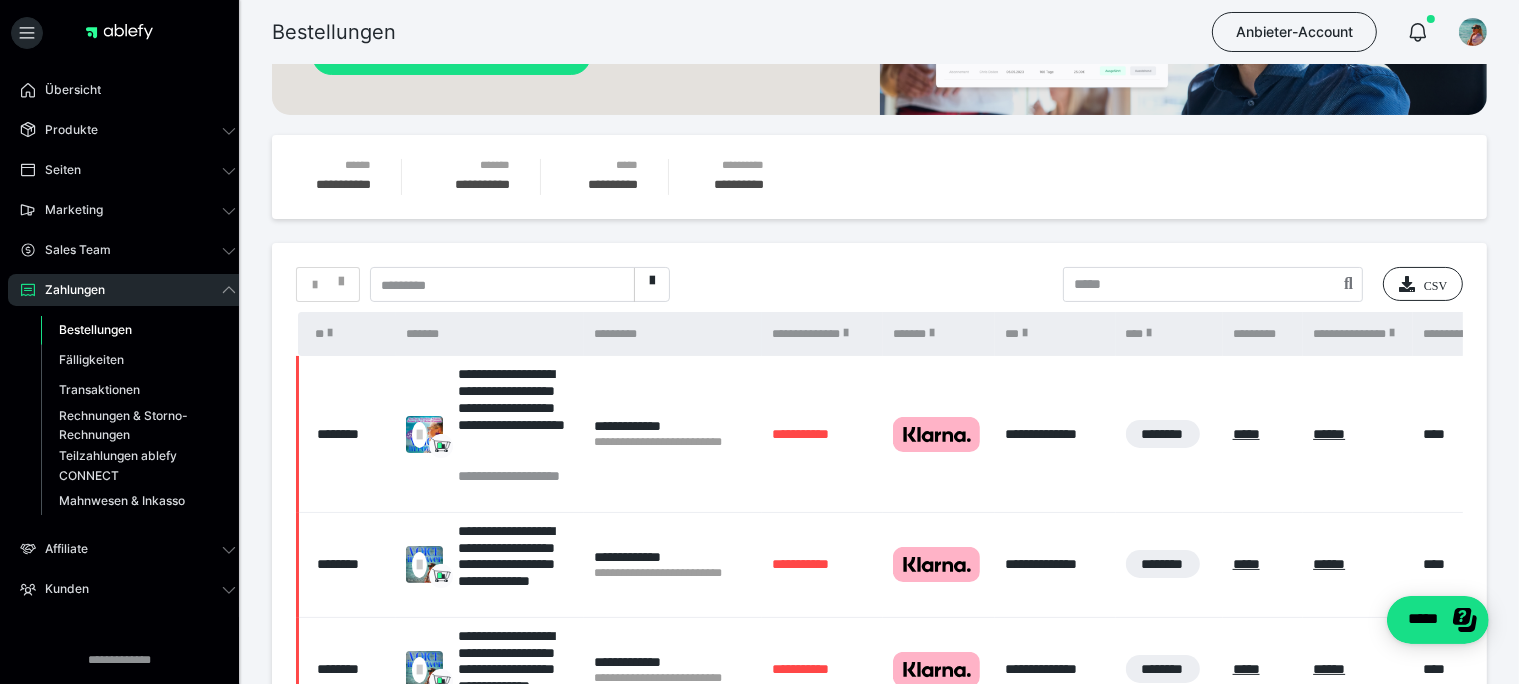 click on "*********" at bounding box center (502, 285) 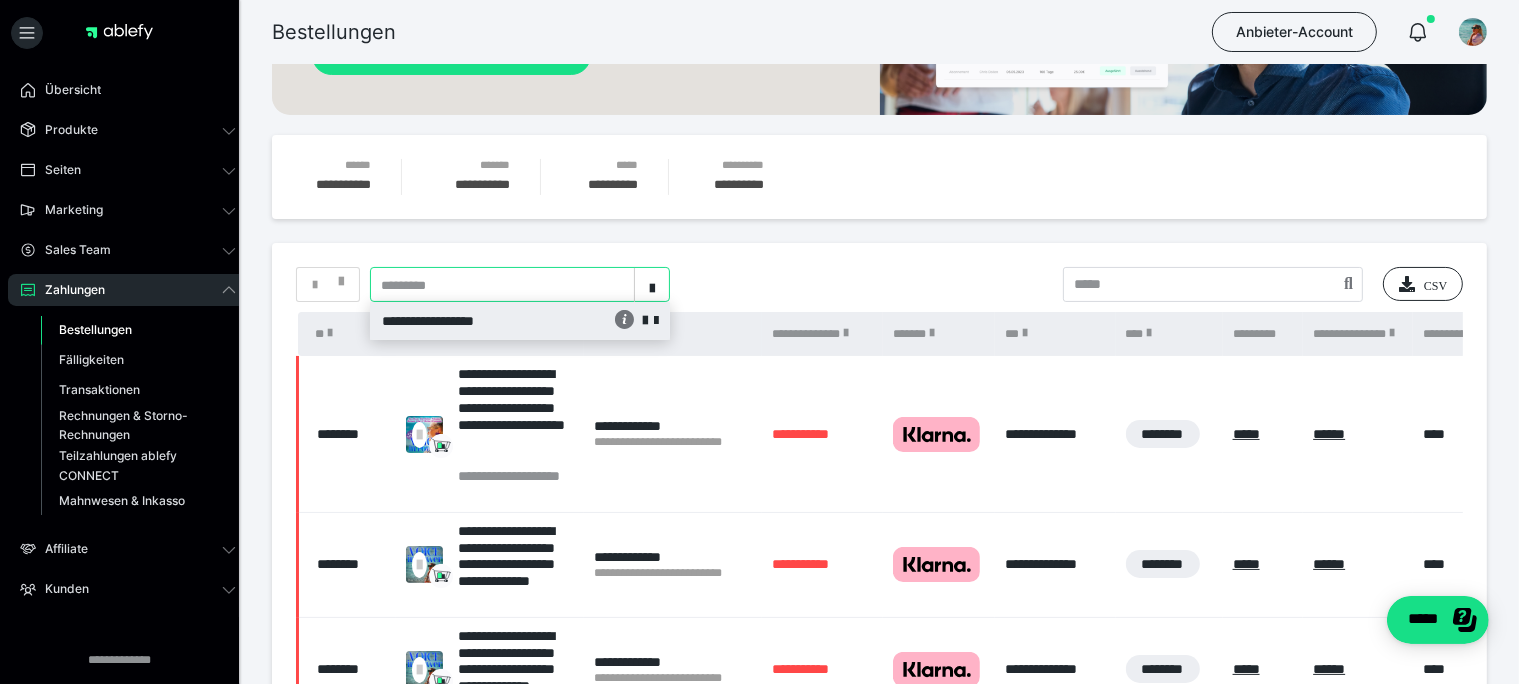 click on "*********" at bounding box center [502, 285] 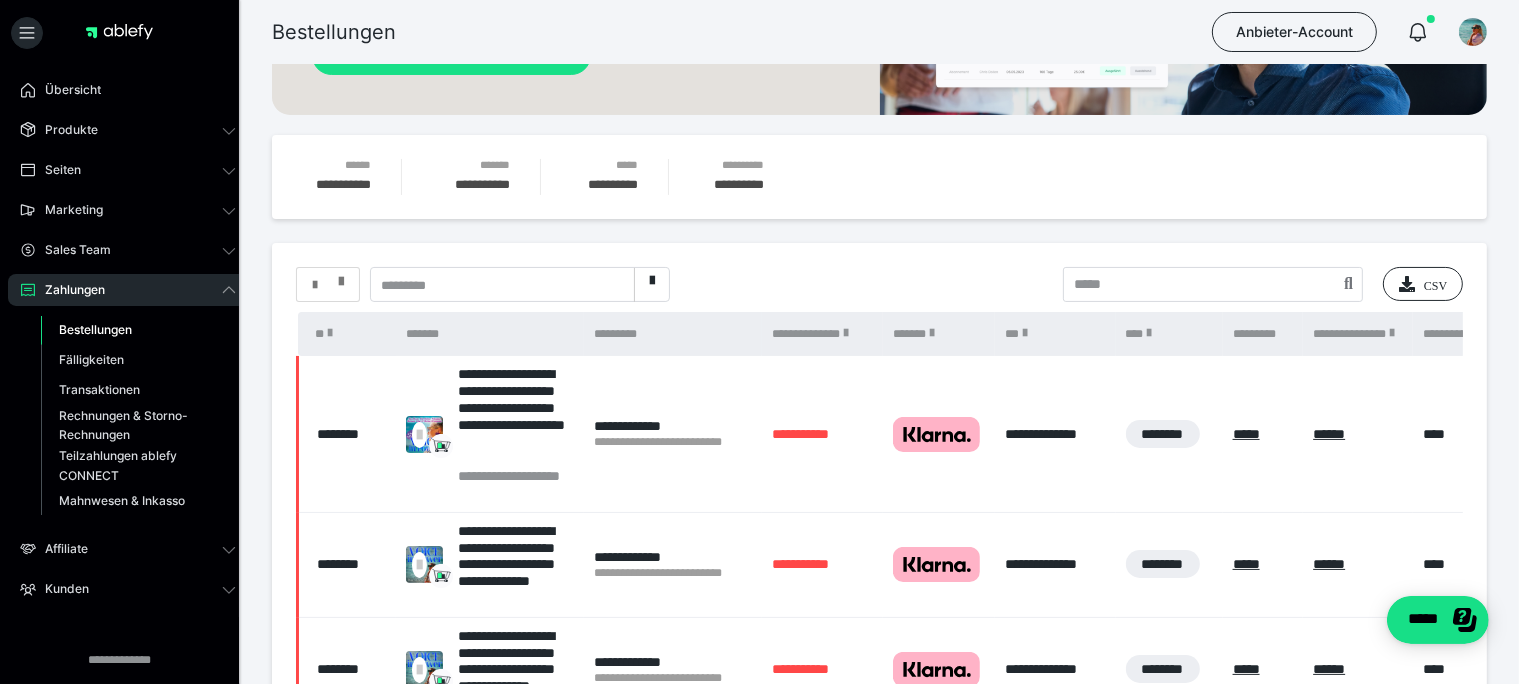click at bounding box center (315, 285) 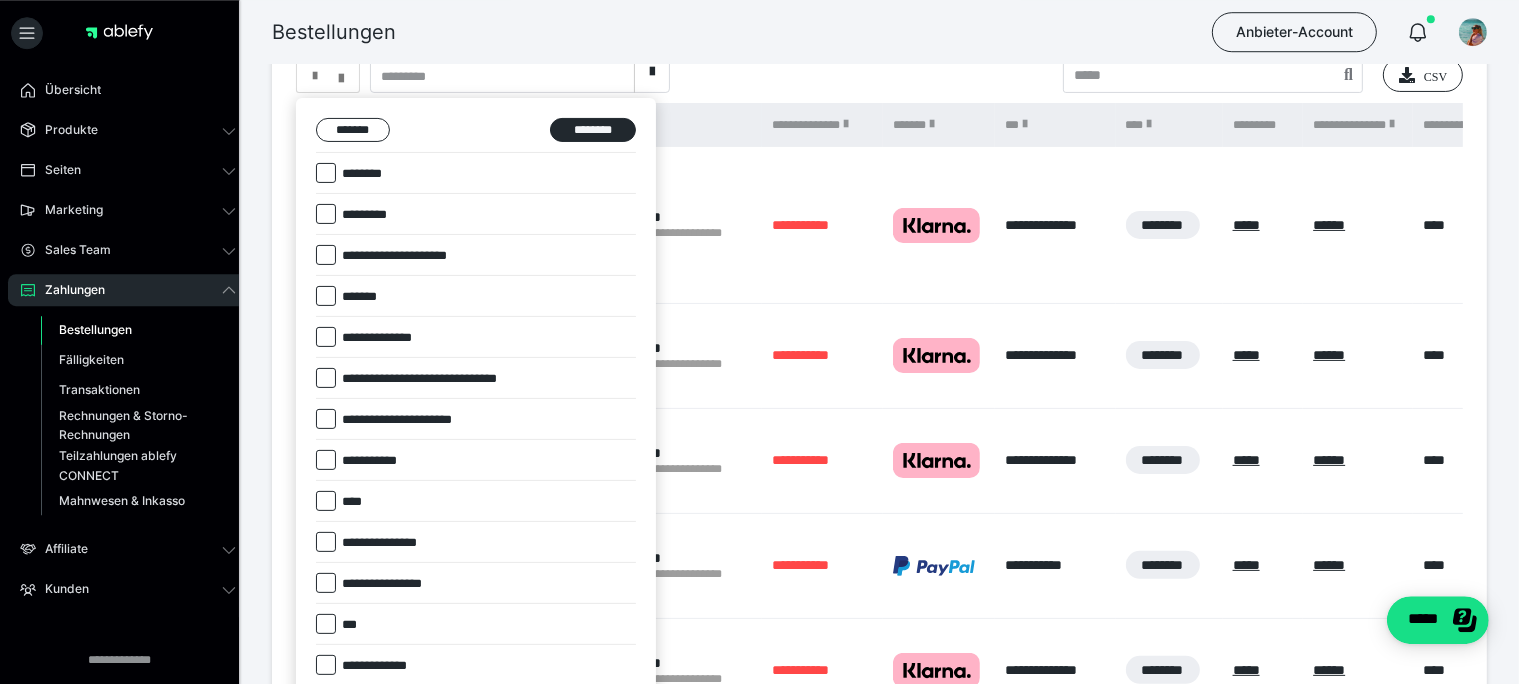 scroll, scrollTop: 422, scrollLeft: 0, axis: vertical 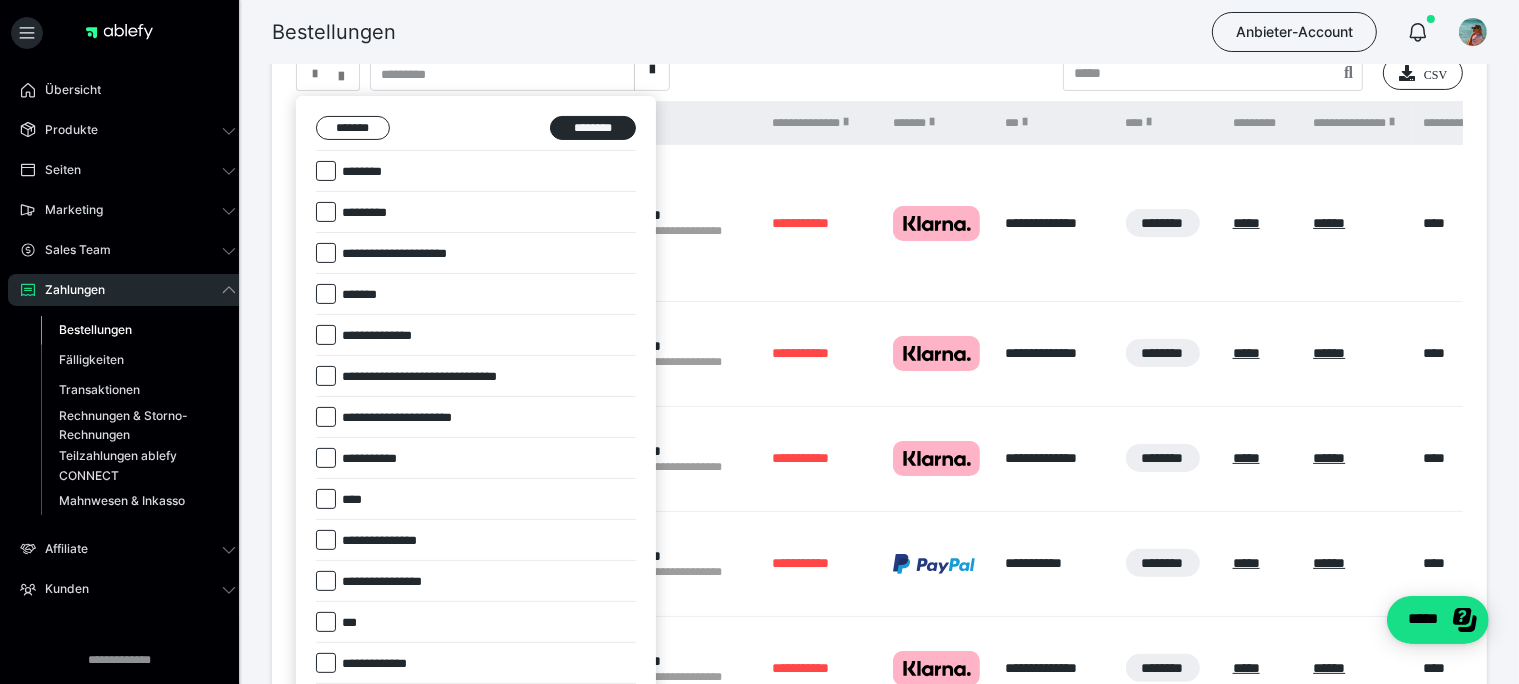 click on "**********" at bounding box center (390, 336) 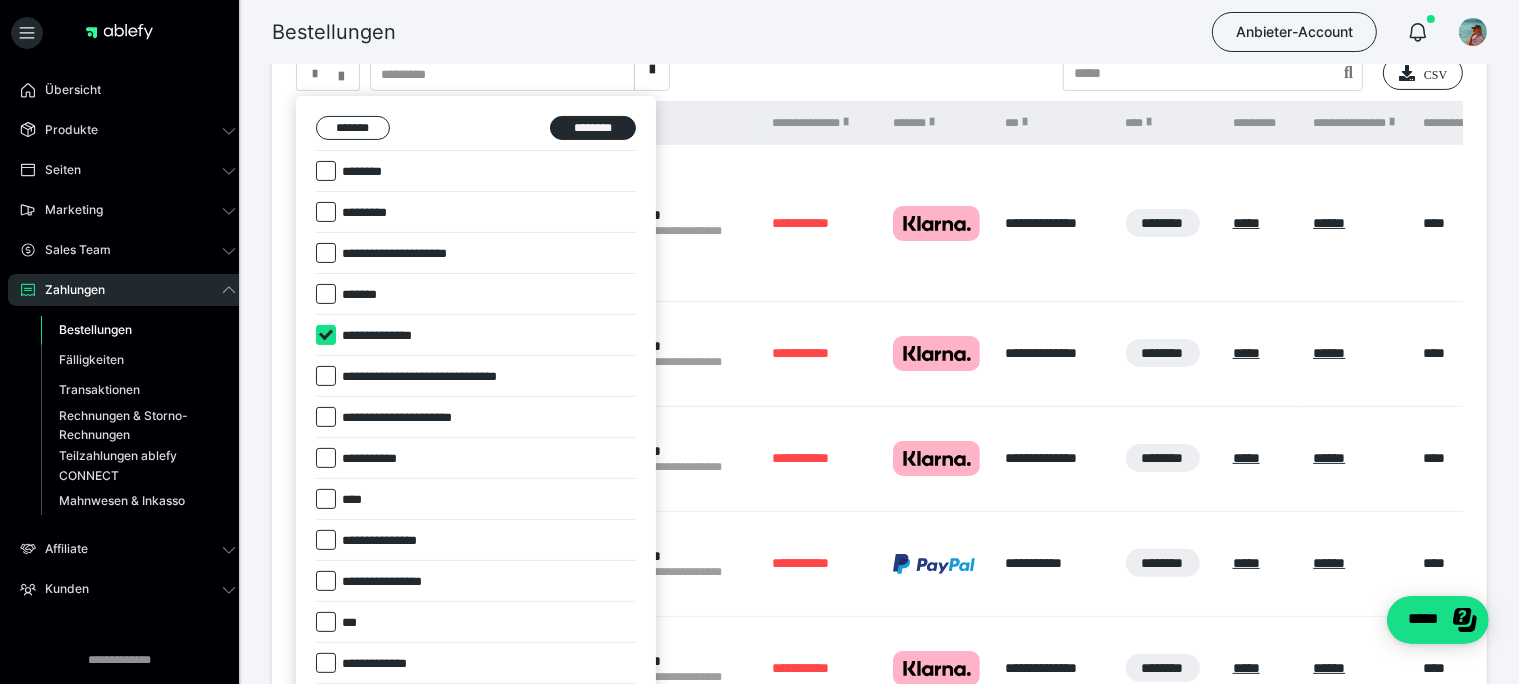 checkbox on "****" 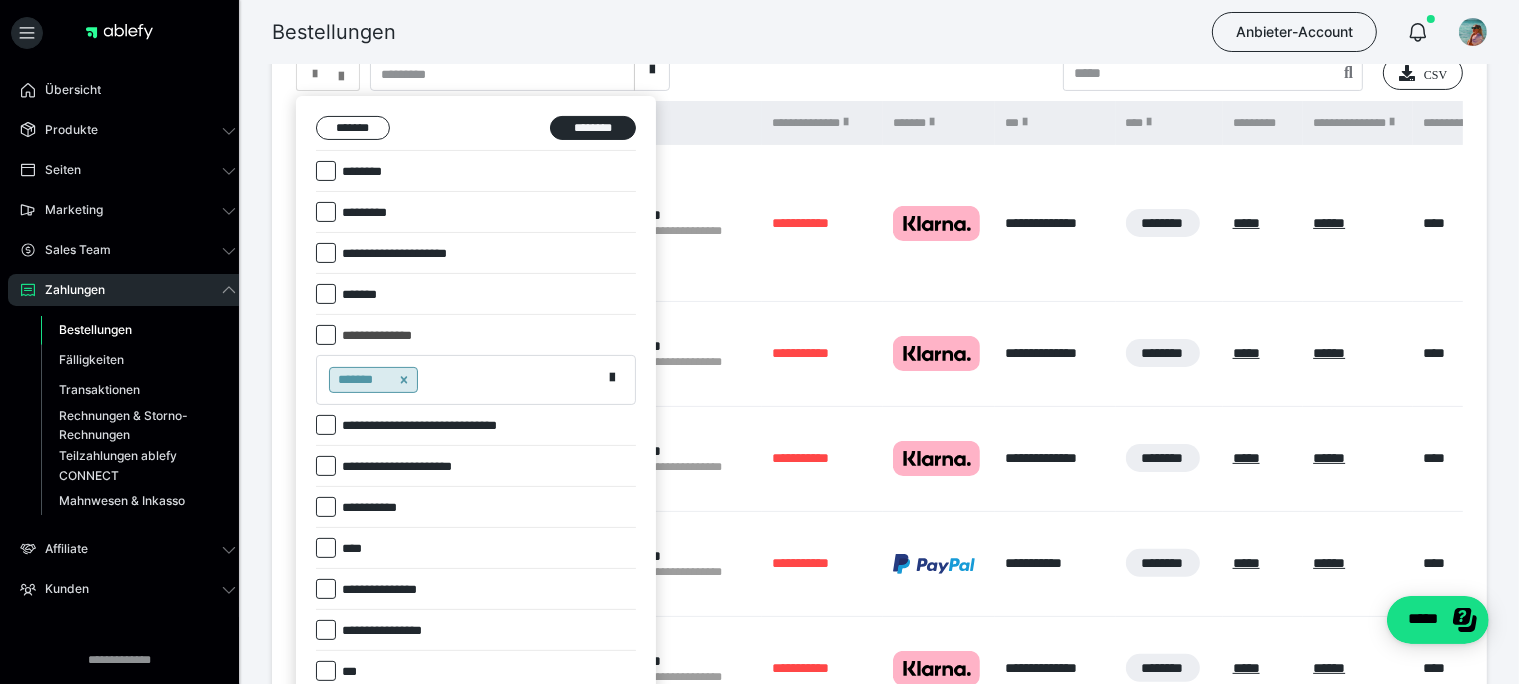click on "*******" at bounding box center [373, 380] 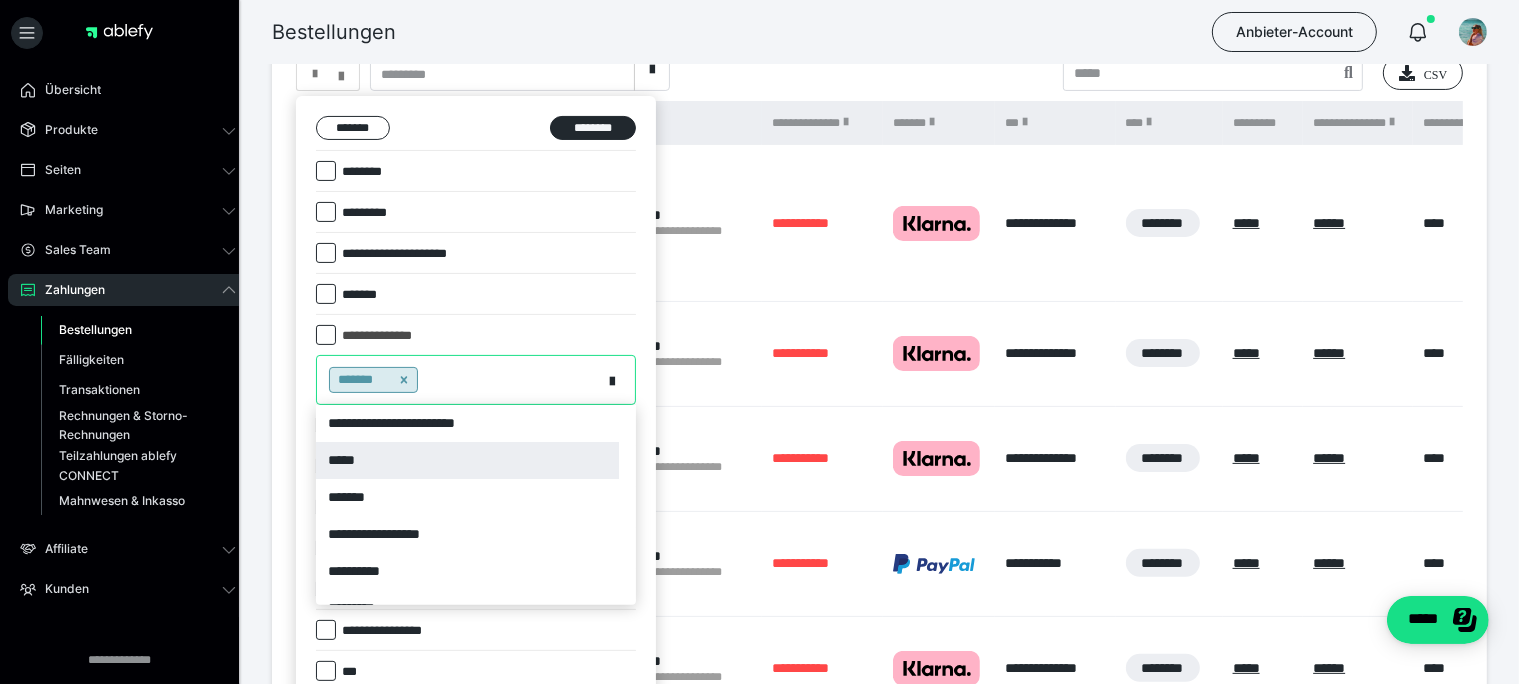 click on "*****" at bounding box center [467, 460] 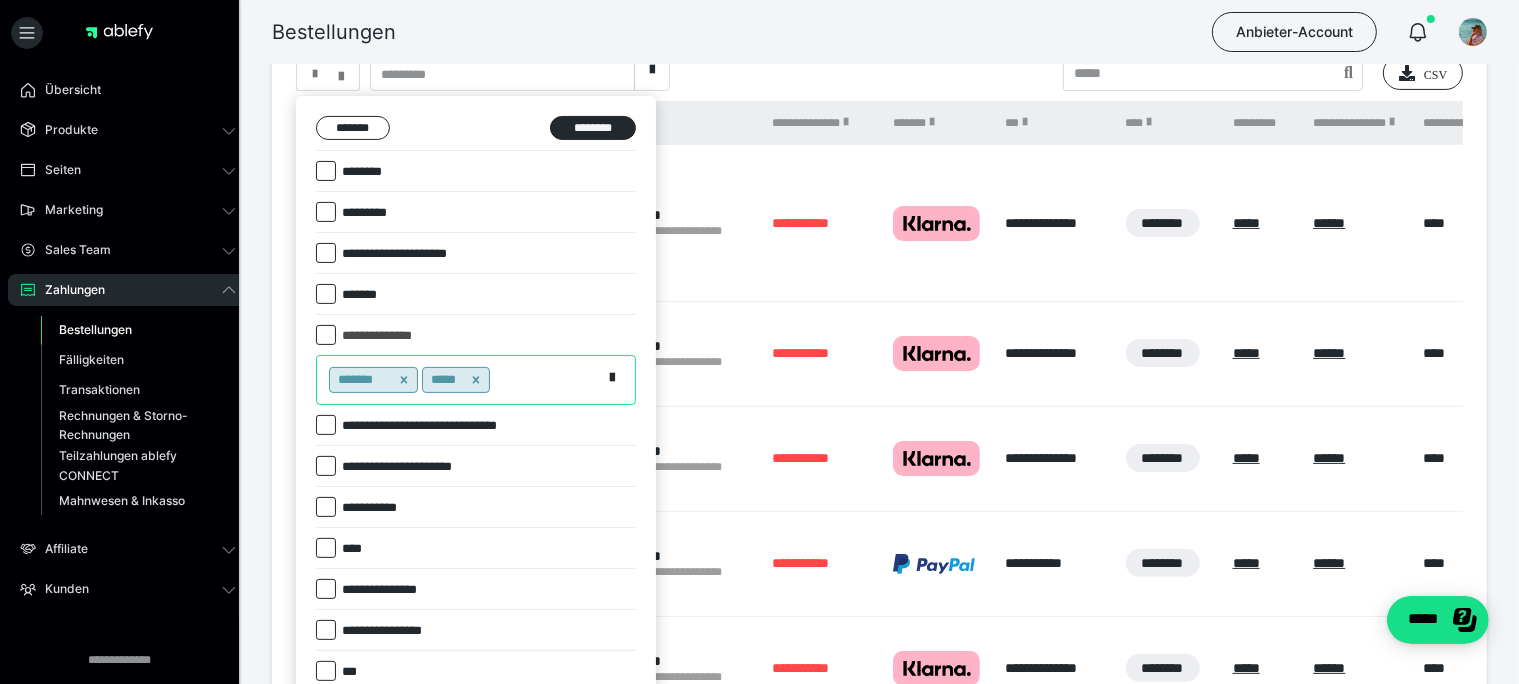 click 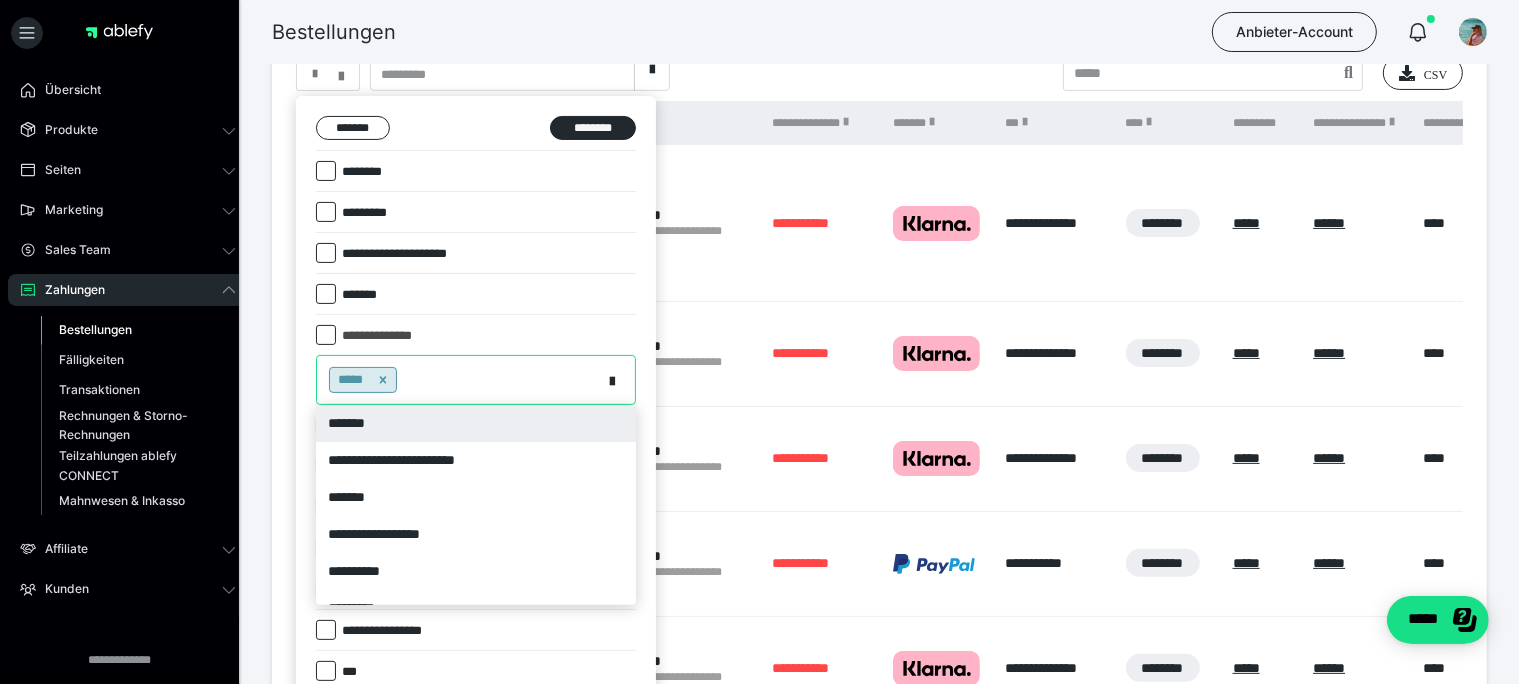click on "*****" at bounding box center (459, 380) 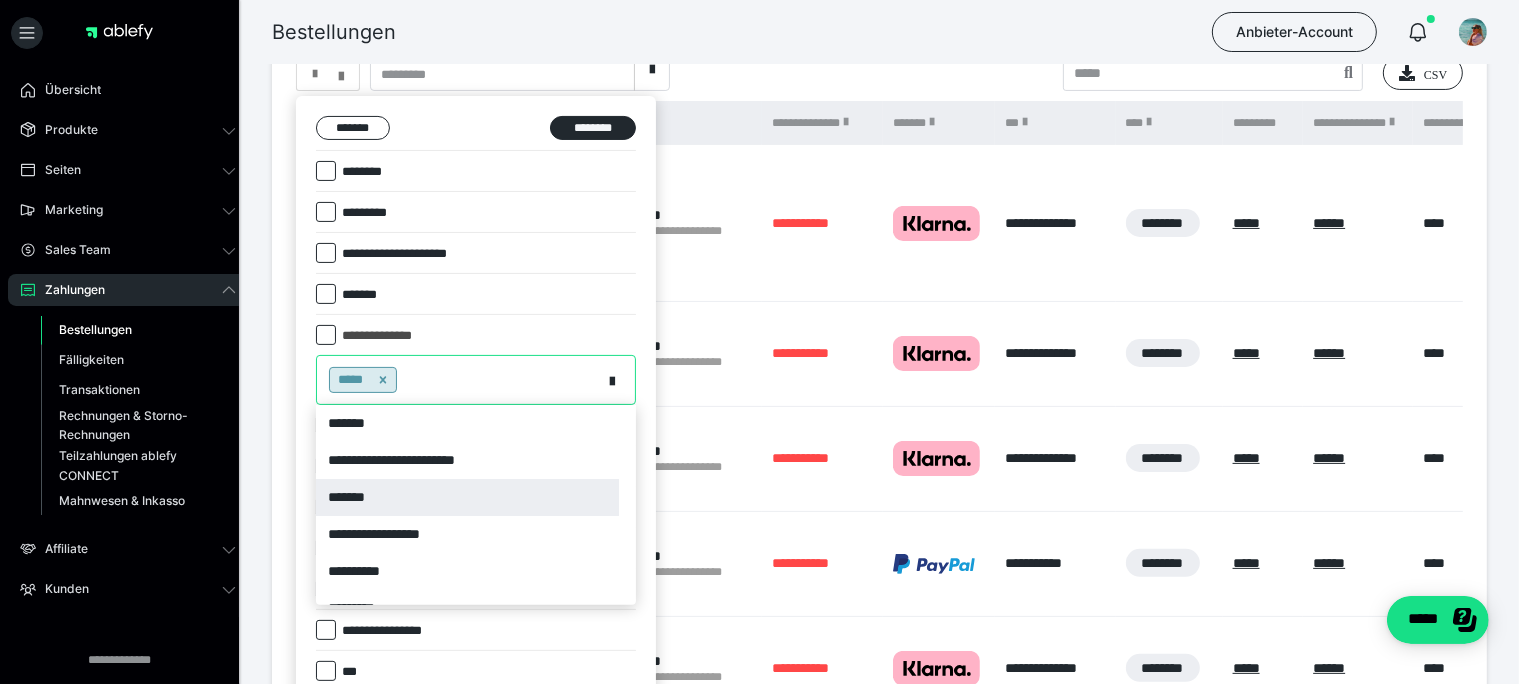 click on "*******" at bounding box center [467, 497] 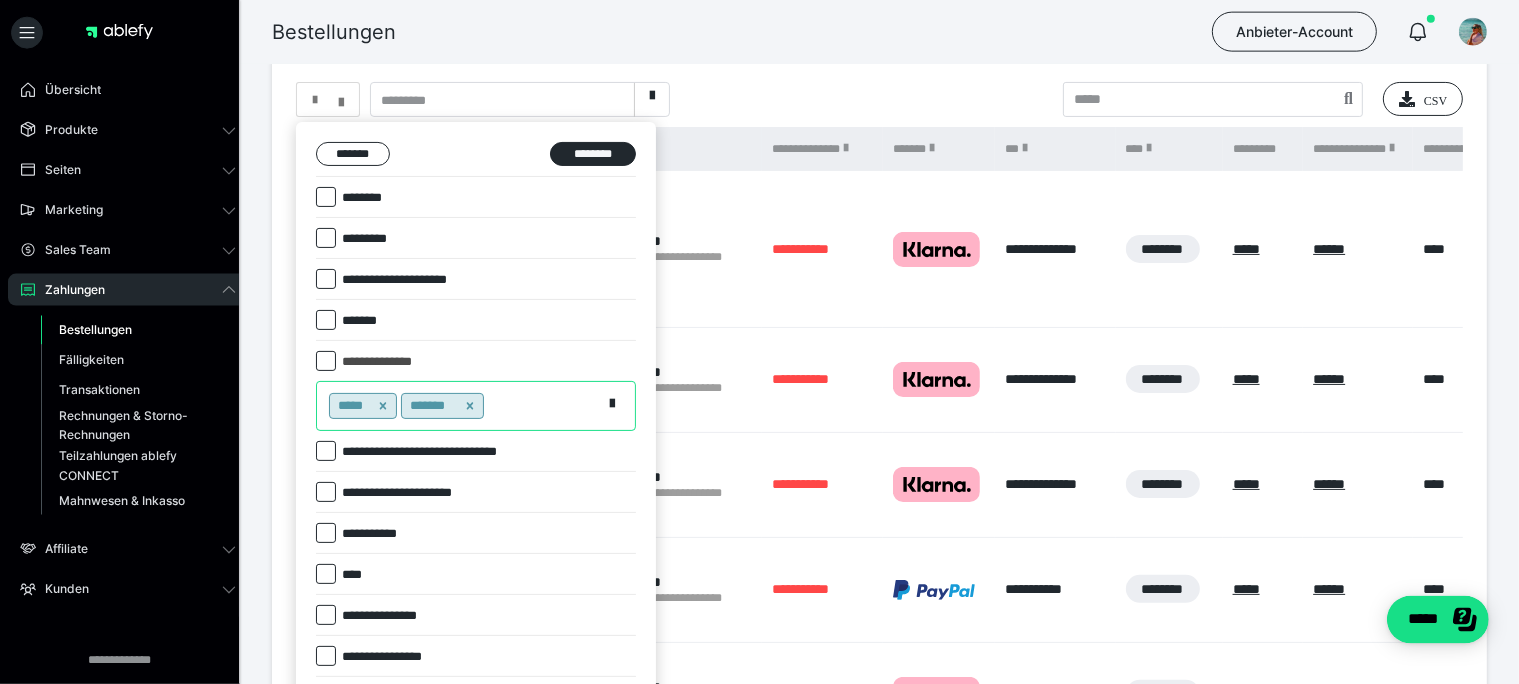 scroll, scrollTop: 364, scrollLeft: 0, axis: vertical 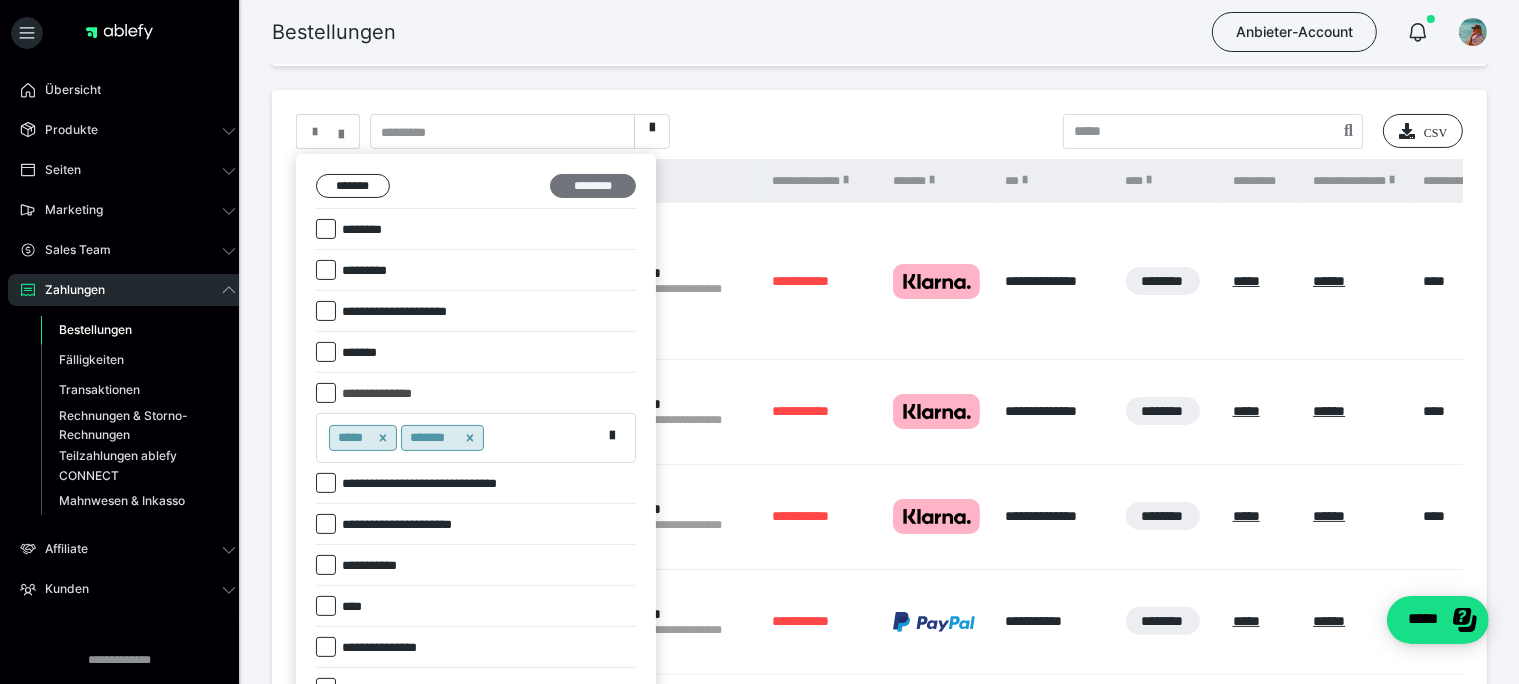 click on "********" at bounding box center (593, 186) 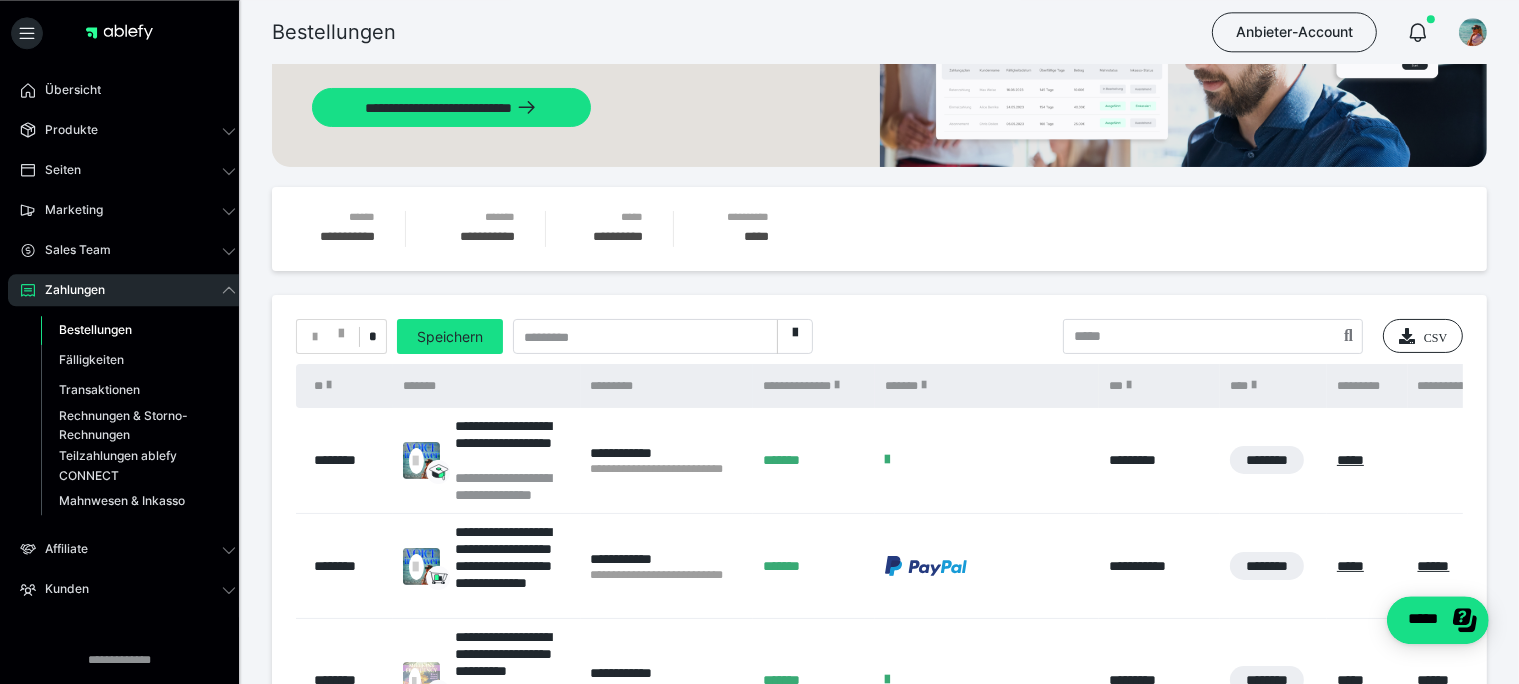 scroll, scrollTop: 152, scrollLeft: 0, axis: vertical 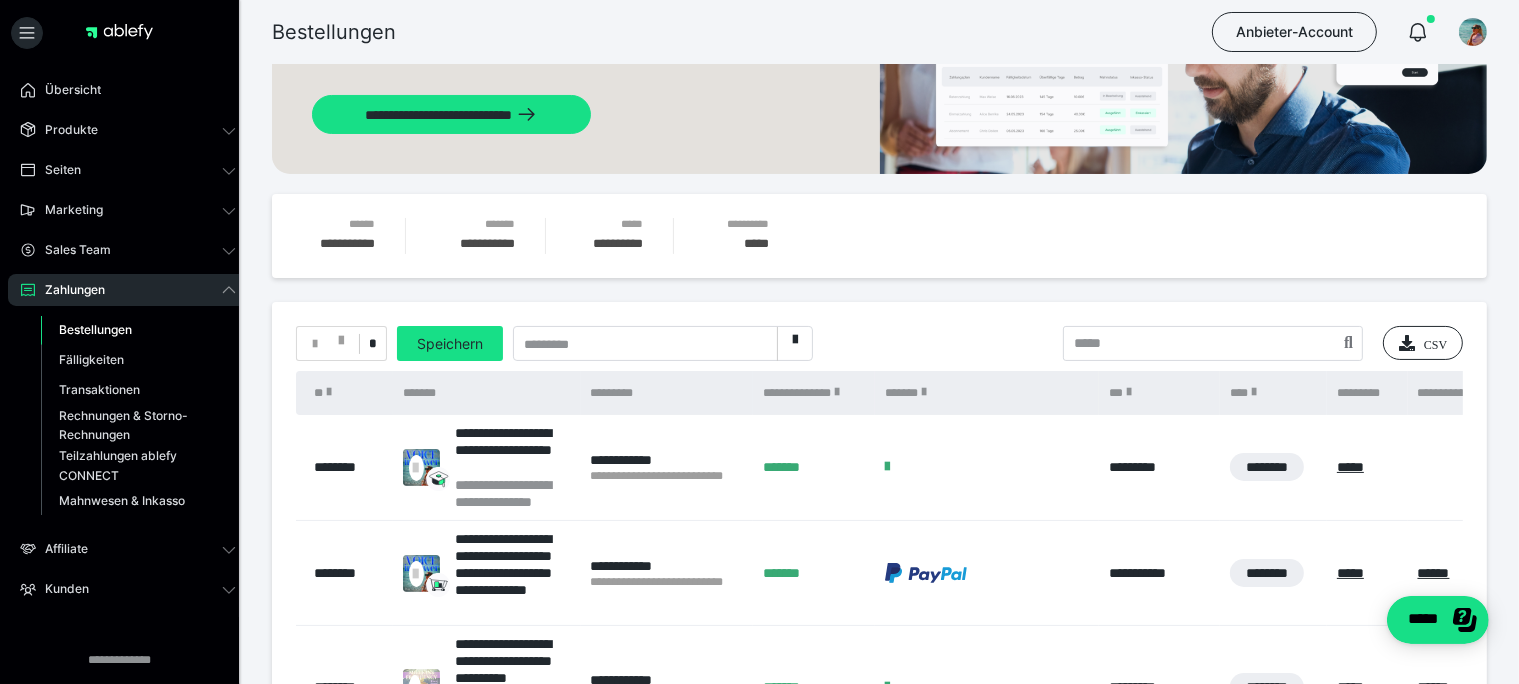 click on "*" at bounding box center [372, 344] 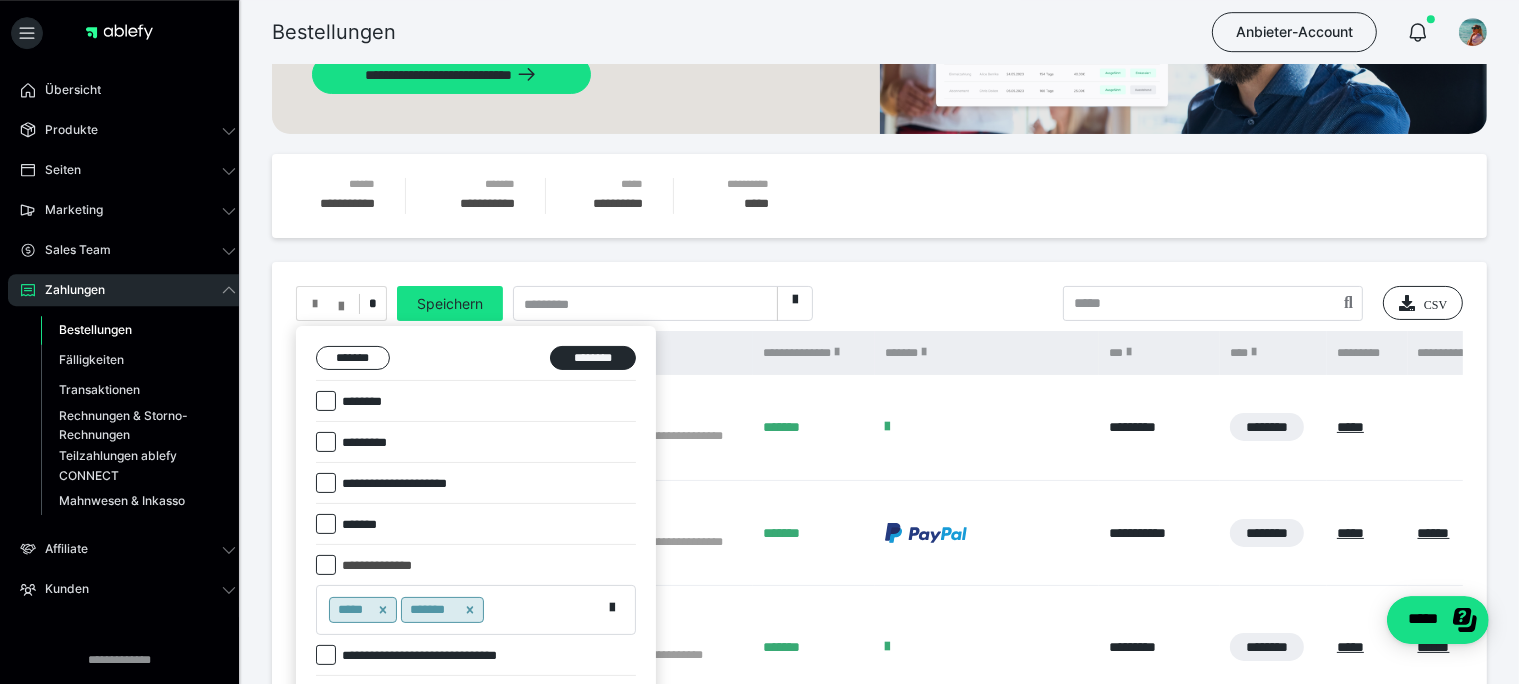 scroll, scrollTop: 258, scrollLeft: 0, axis: vertical 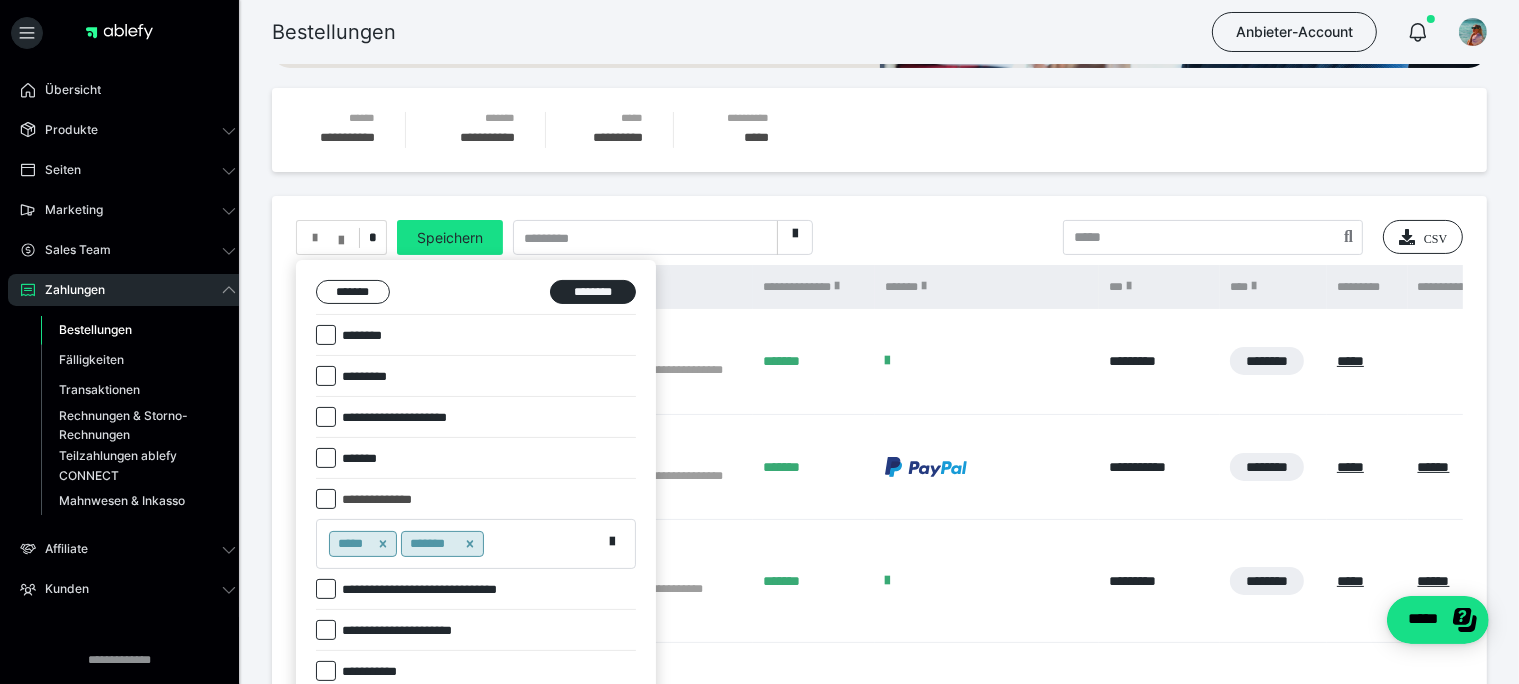 click at bounding box center (326, 335) 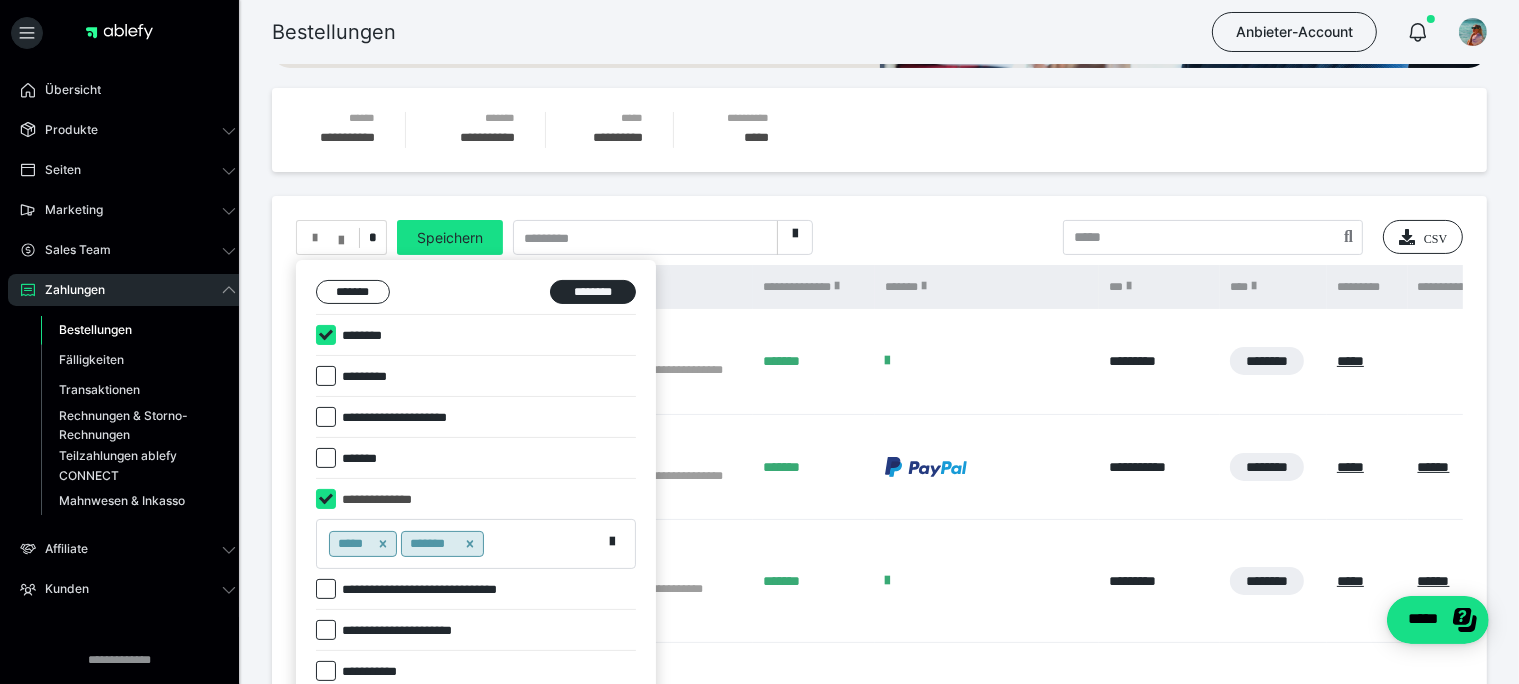 checkbox on "****" 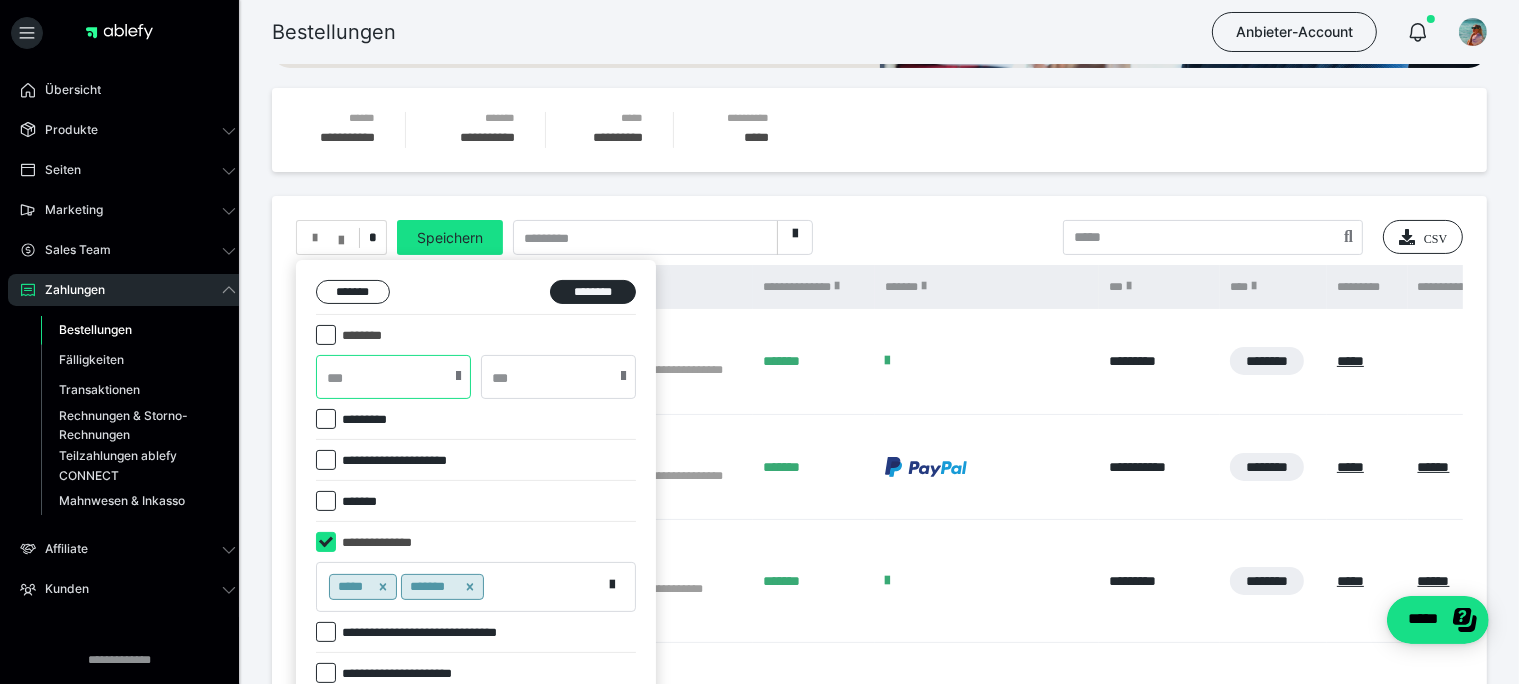 click at bounding box center [393, 377] 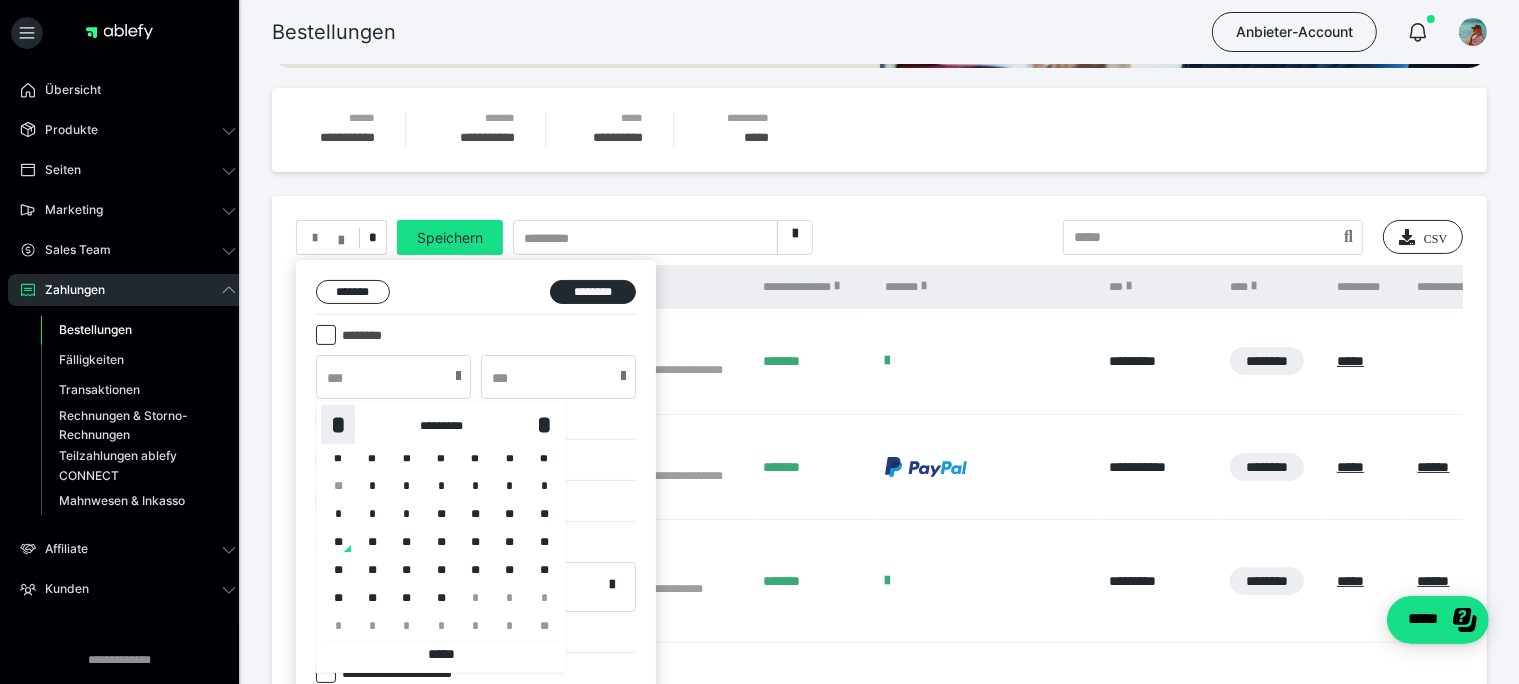 click on "*" at bounding box center (338, 425) 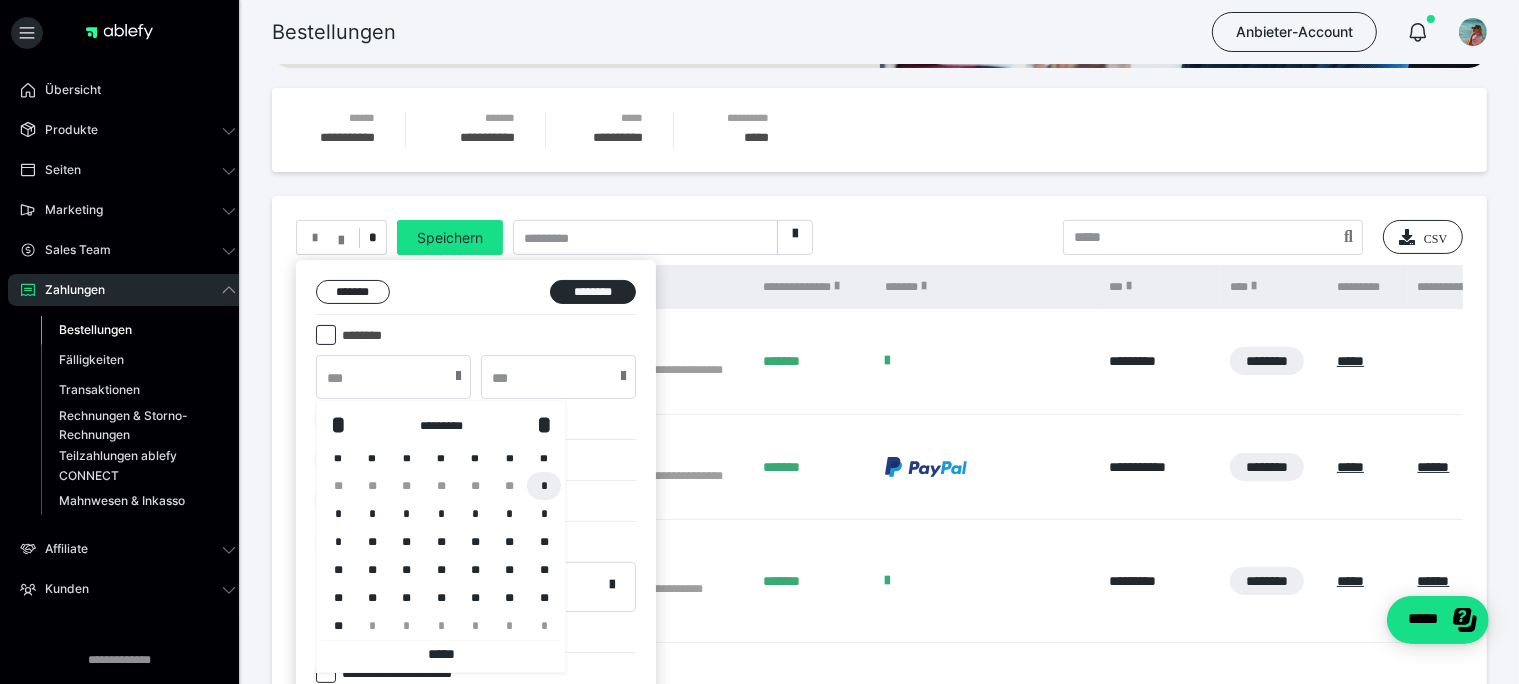 click on "*" at bounding box center [544, 486] 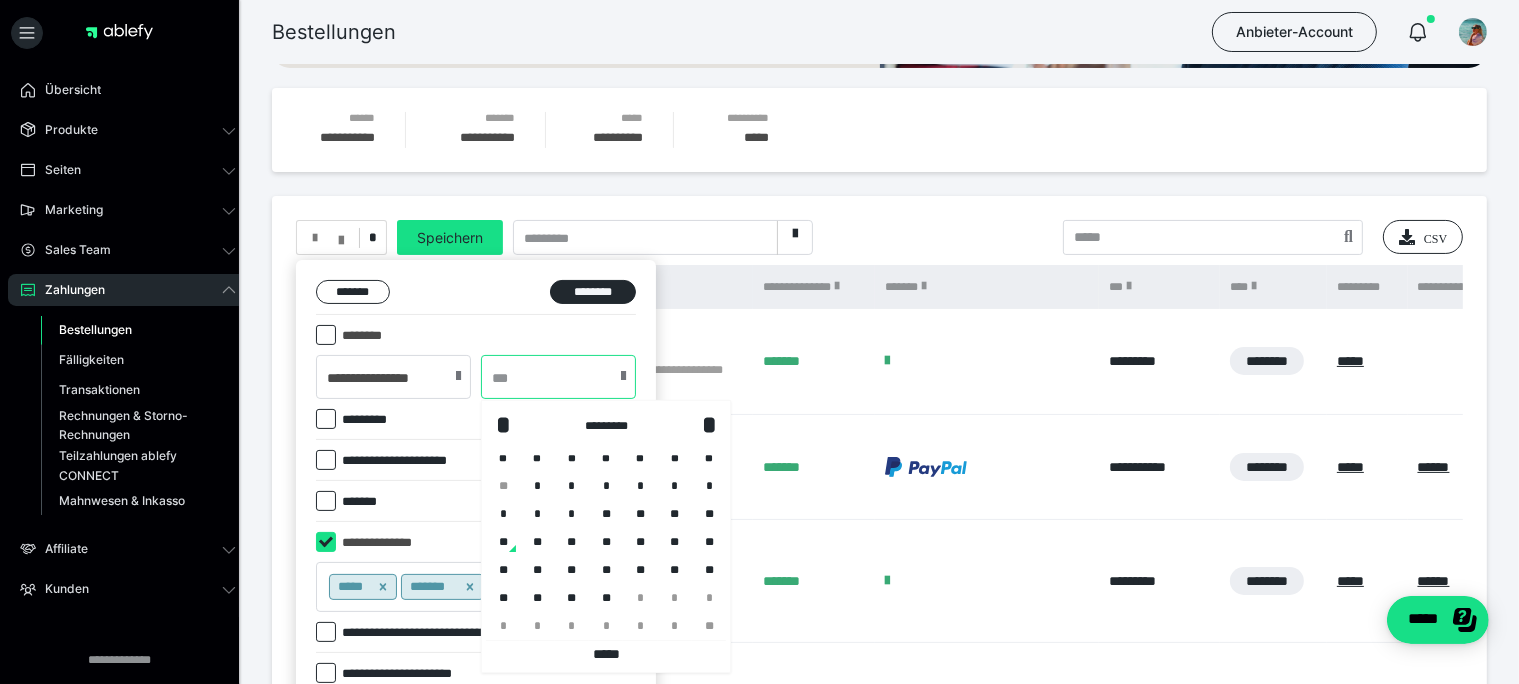 click at bounding box center [558, 377] 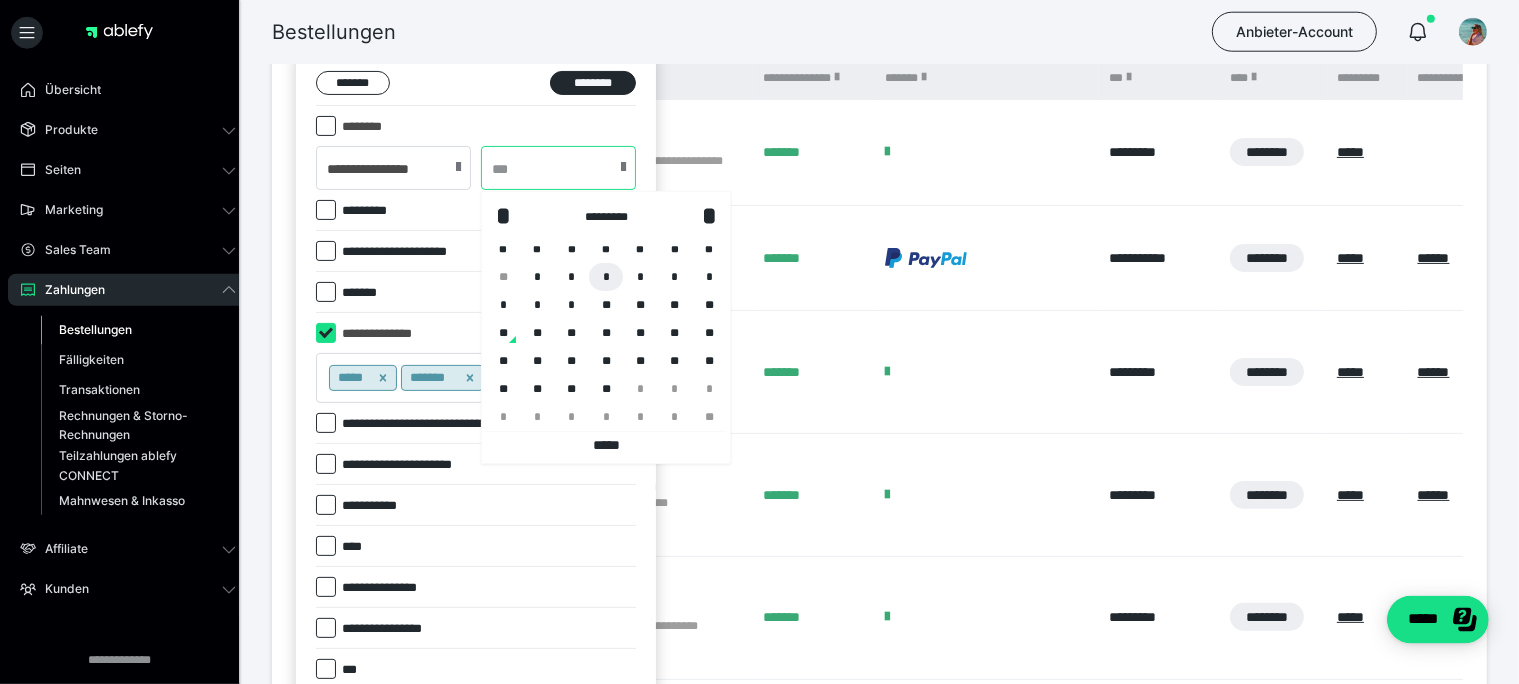 scroll, scrollTop: 469, scrollLeft: 0, axis: vertical 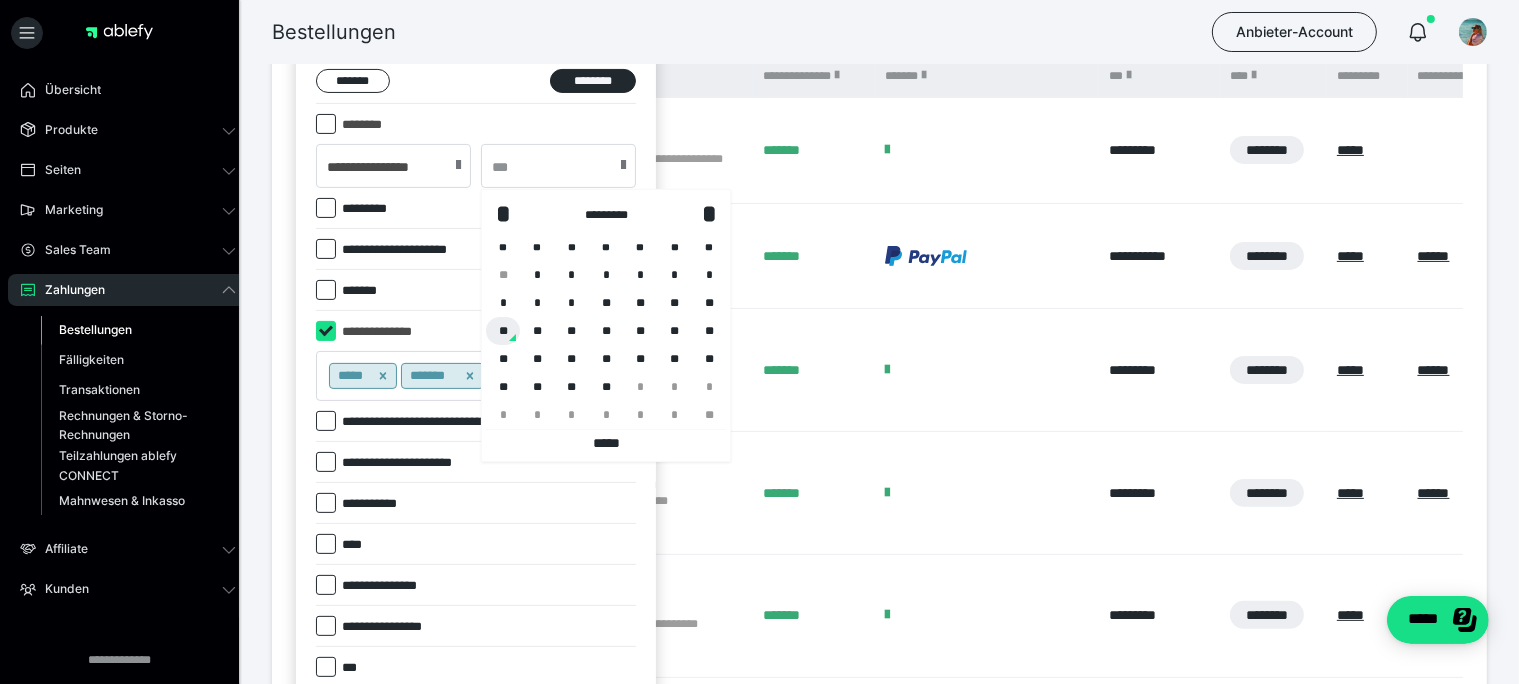 click on "**" at bounding box center (503, 331) 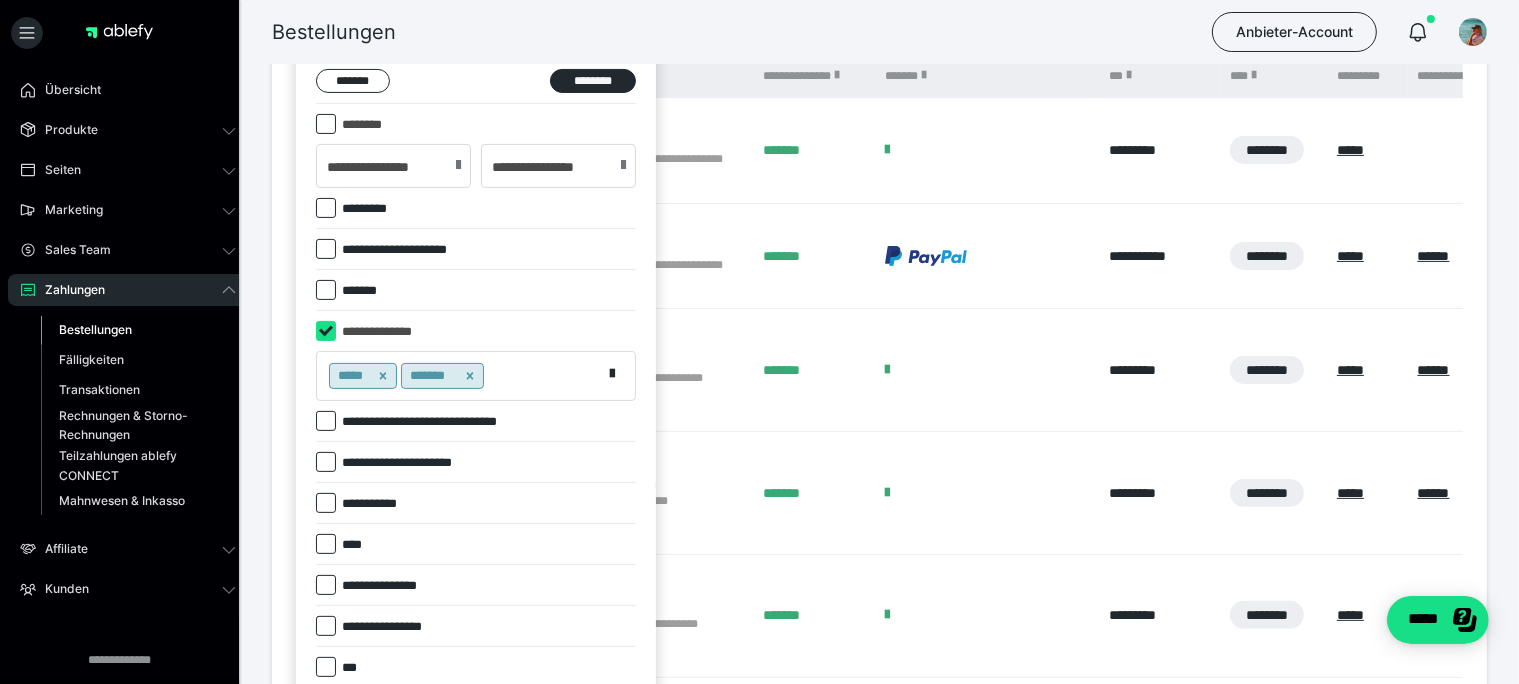 click on "Bestellungen Anbieter-Account" at bounding box center (759, 32) 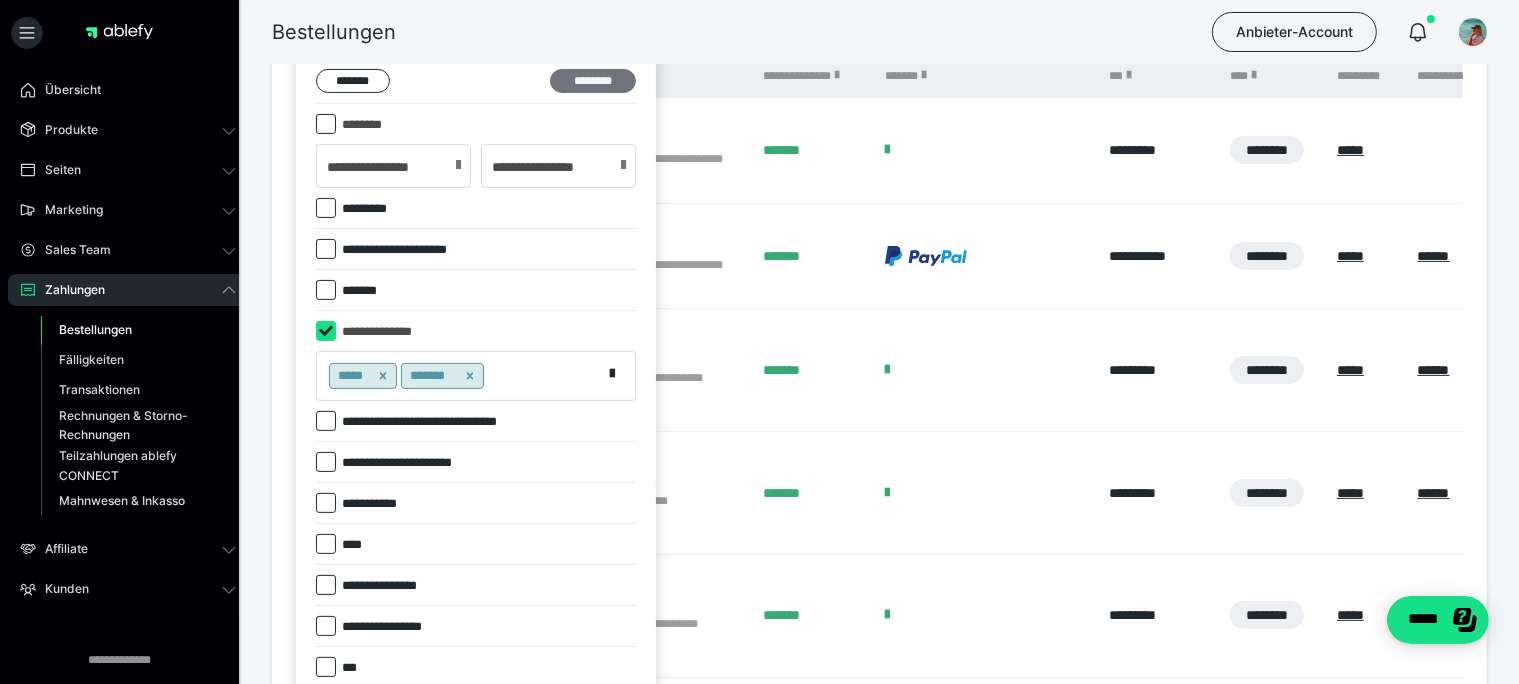 click on "********" at bounding box center (593, 81) 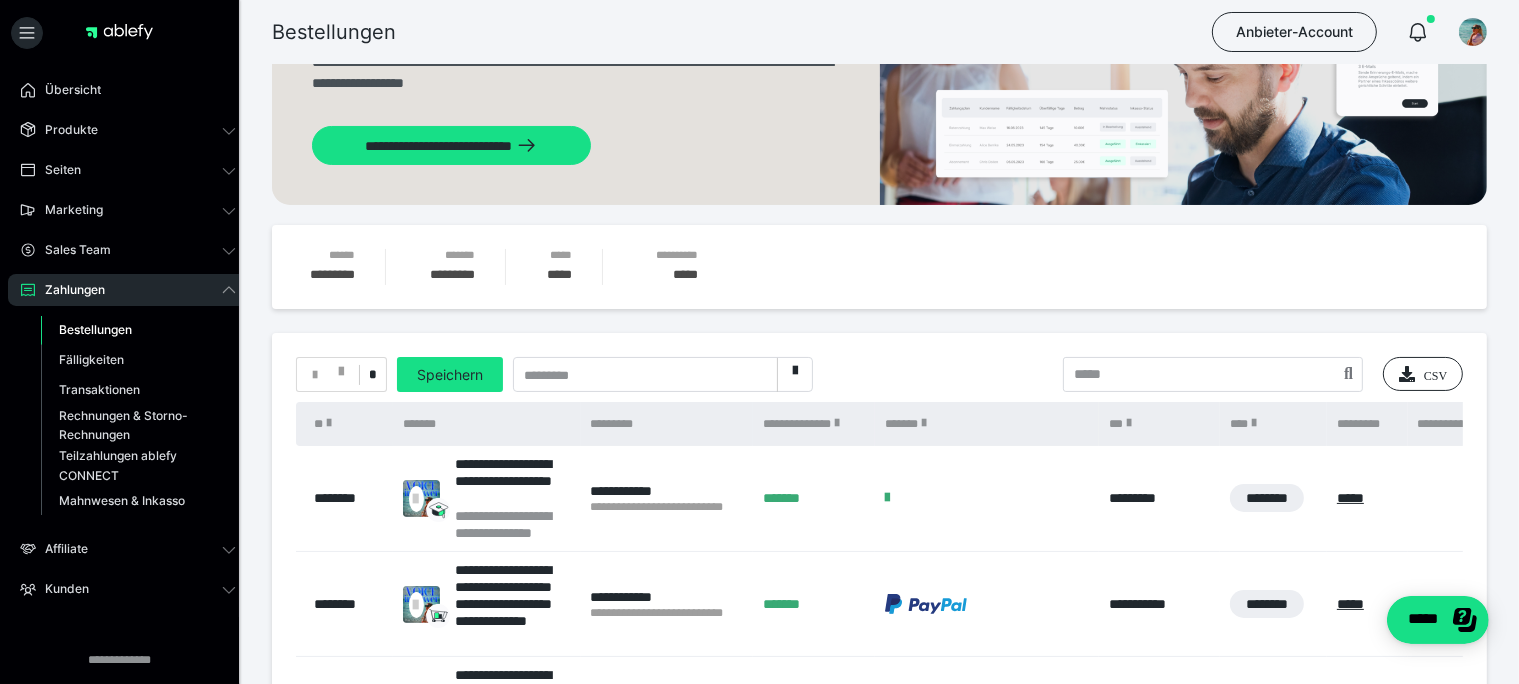 scroll, scrollTop: 0, scrollLeft: 0, axis: both 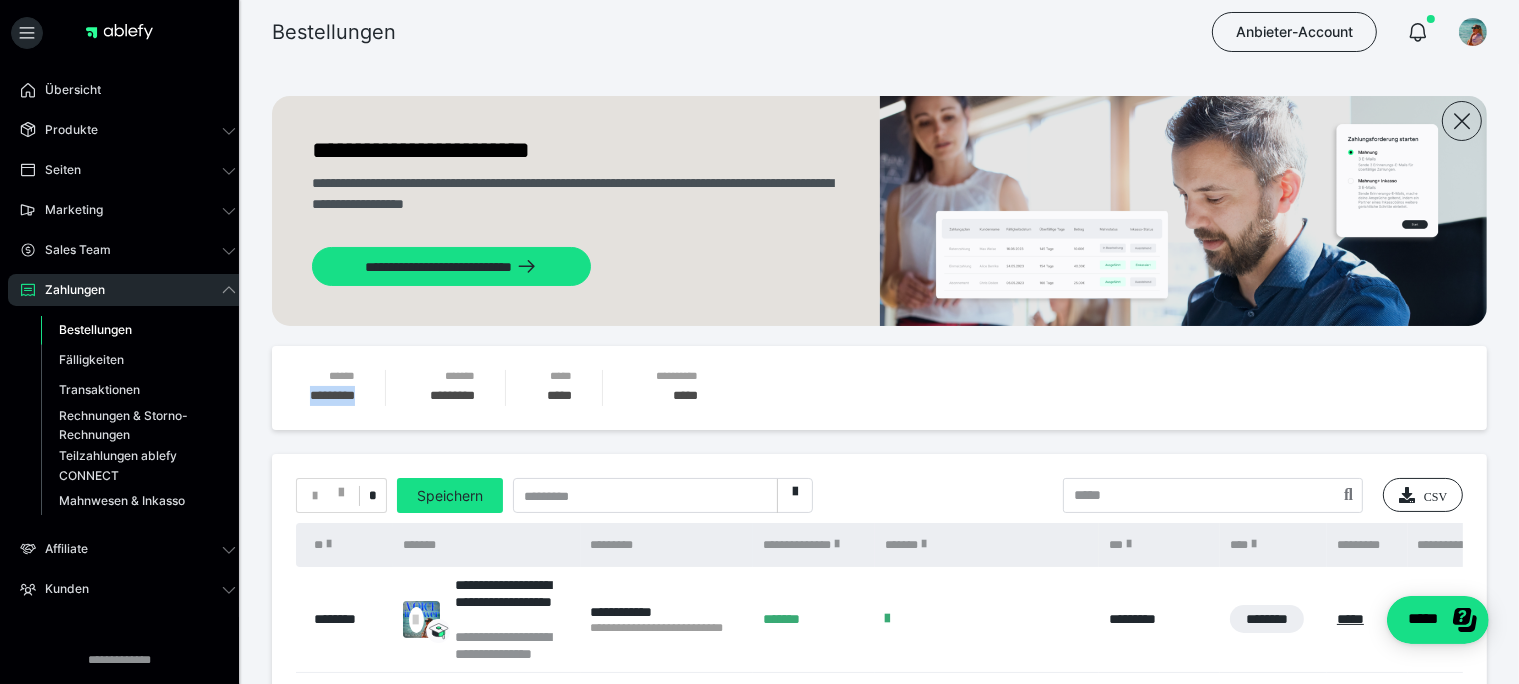 drag, startPoint x: 362, startPoint y: 400, endPoint x: 271, endPoint y: 393, distance: 91.26884 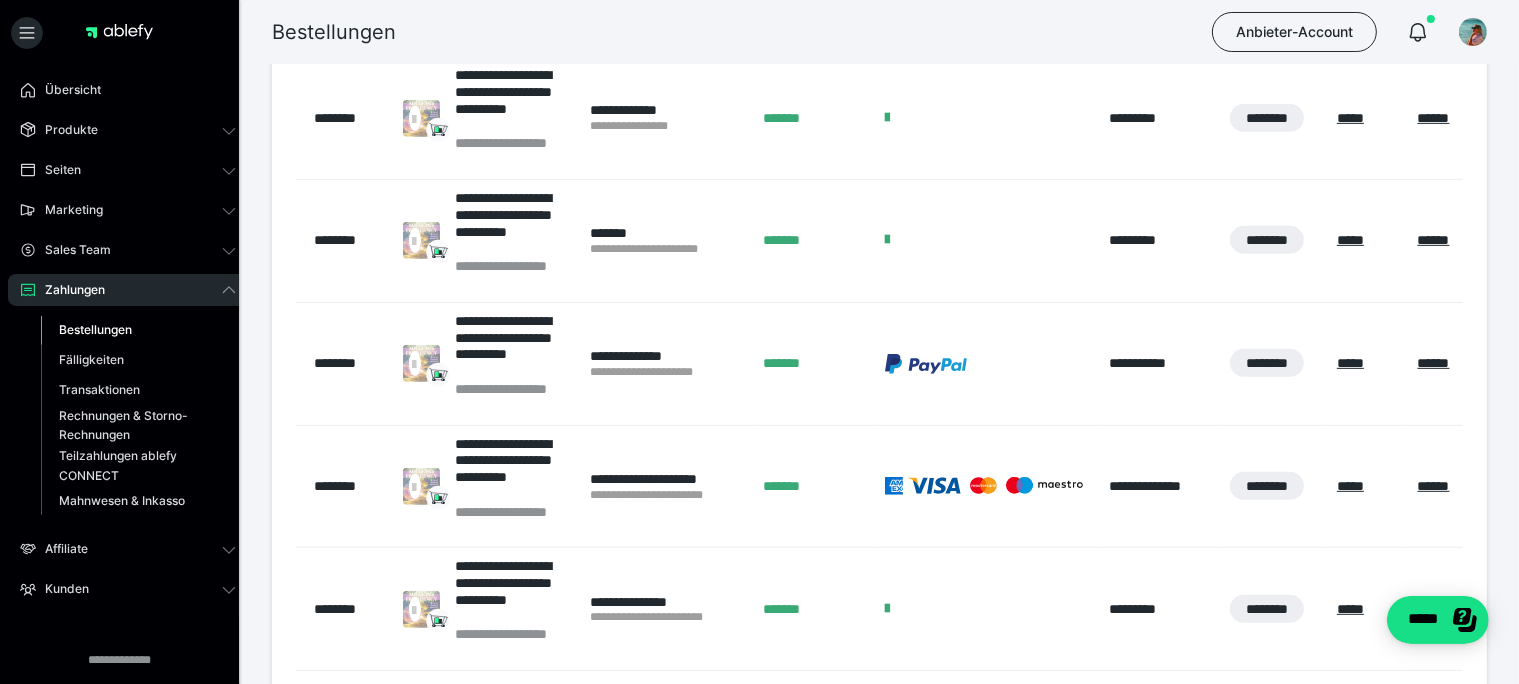scroll, scrollTop: 1283, scrollLeft: 0, axis: vertical 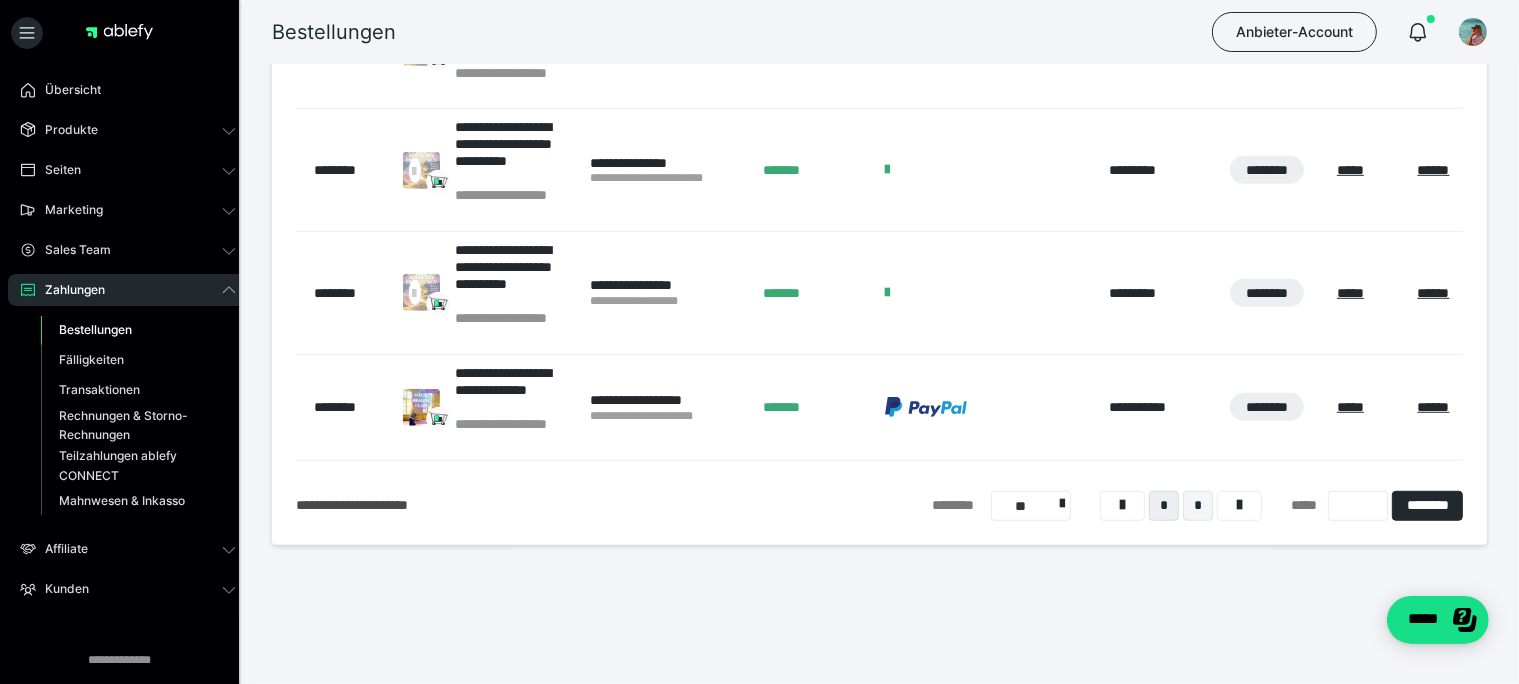 click on "*" at bounding box center [1198, 506] 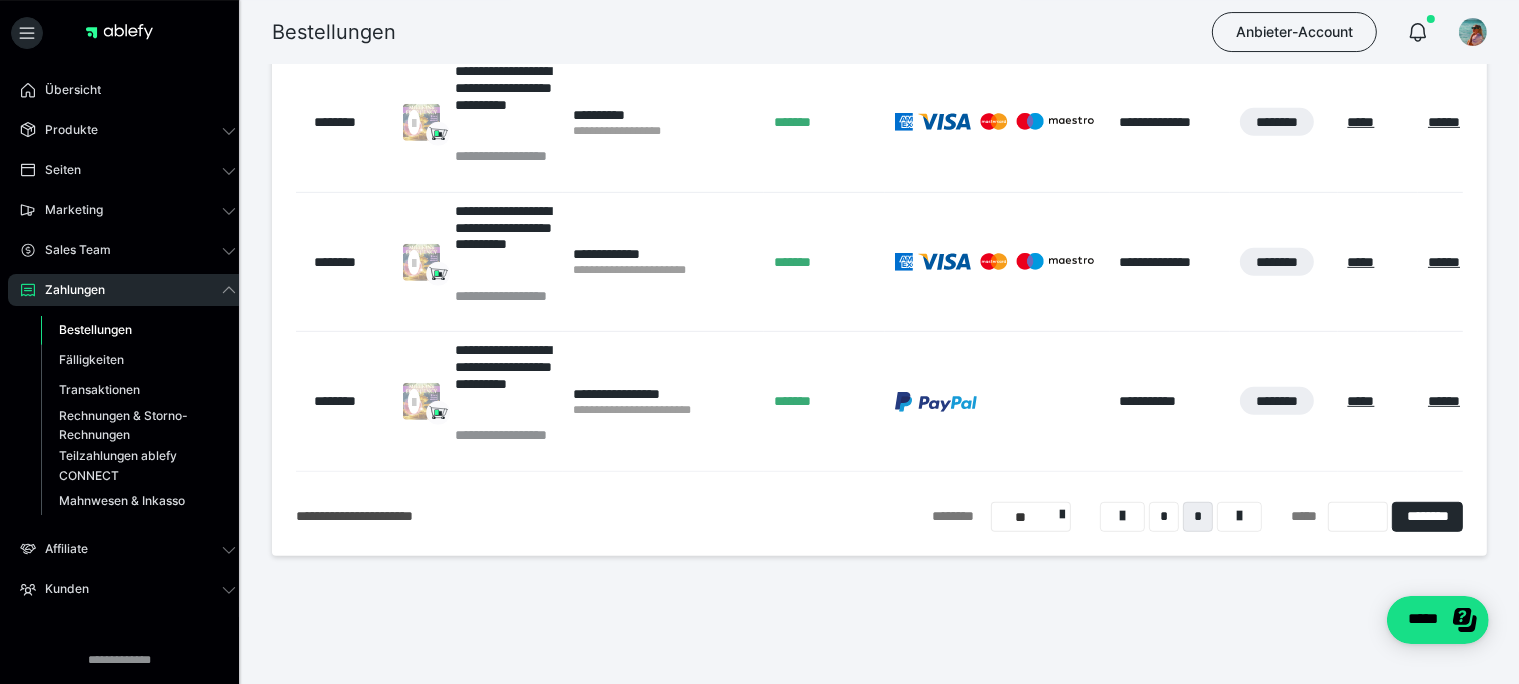 scroll, scrollTop: 944, scrollLeft: 0, axis: vertical 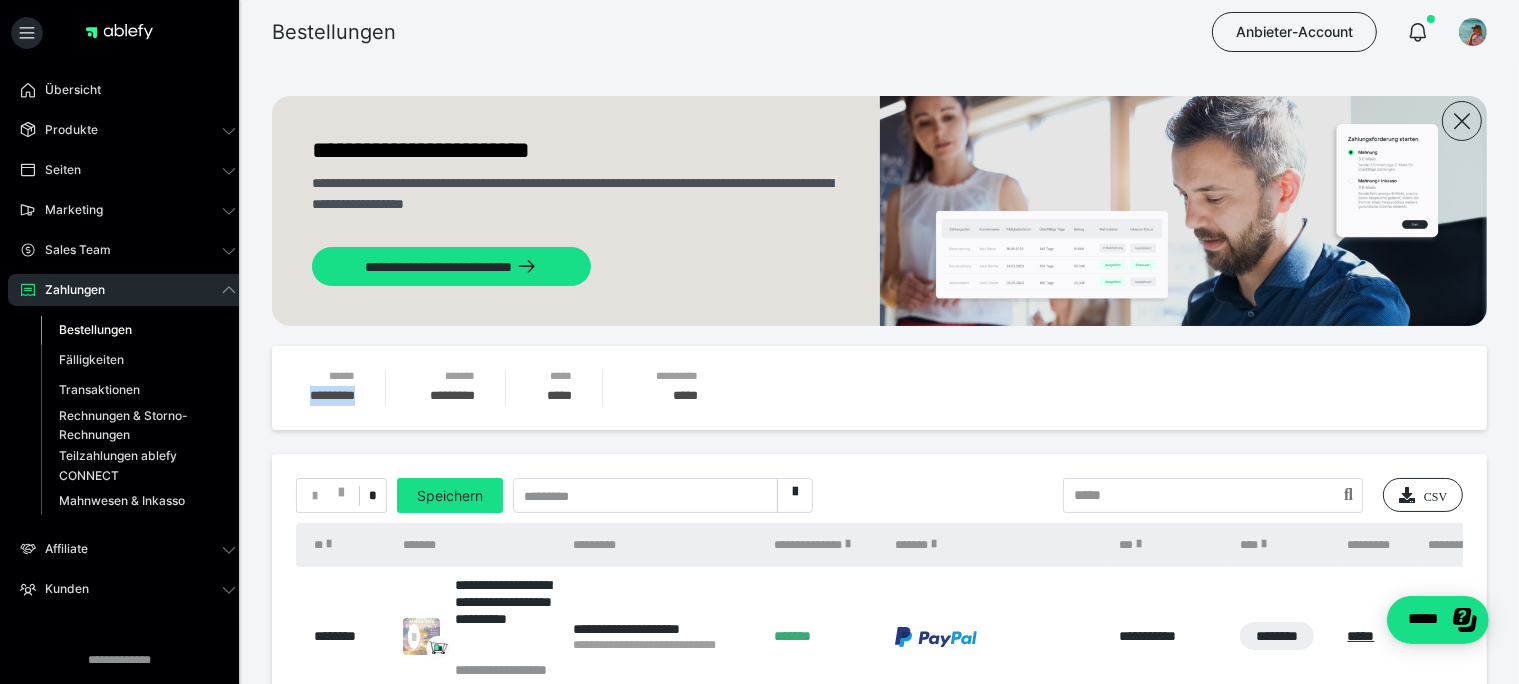 drag, startPoint x: 375, startPoint y: 402, endPoint x: 259, endPoint y: 394, distance: 116.275536 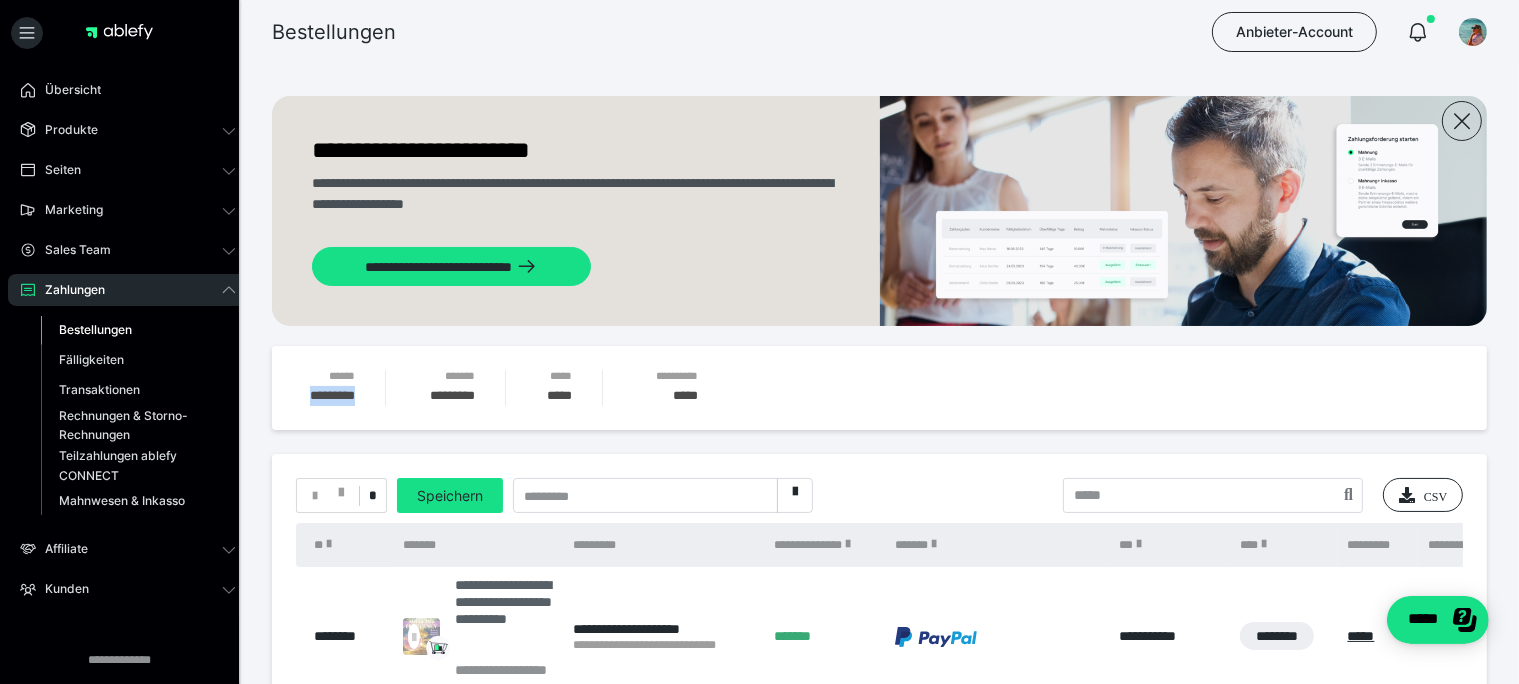 copy on "*********" 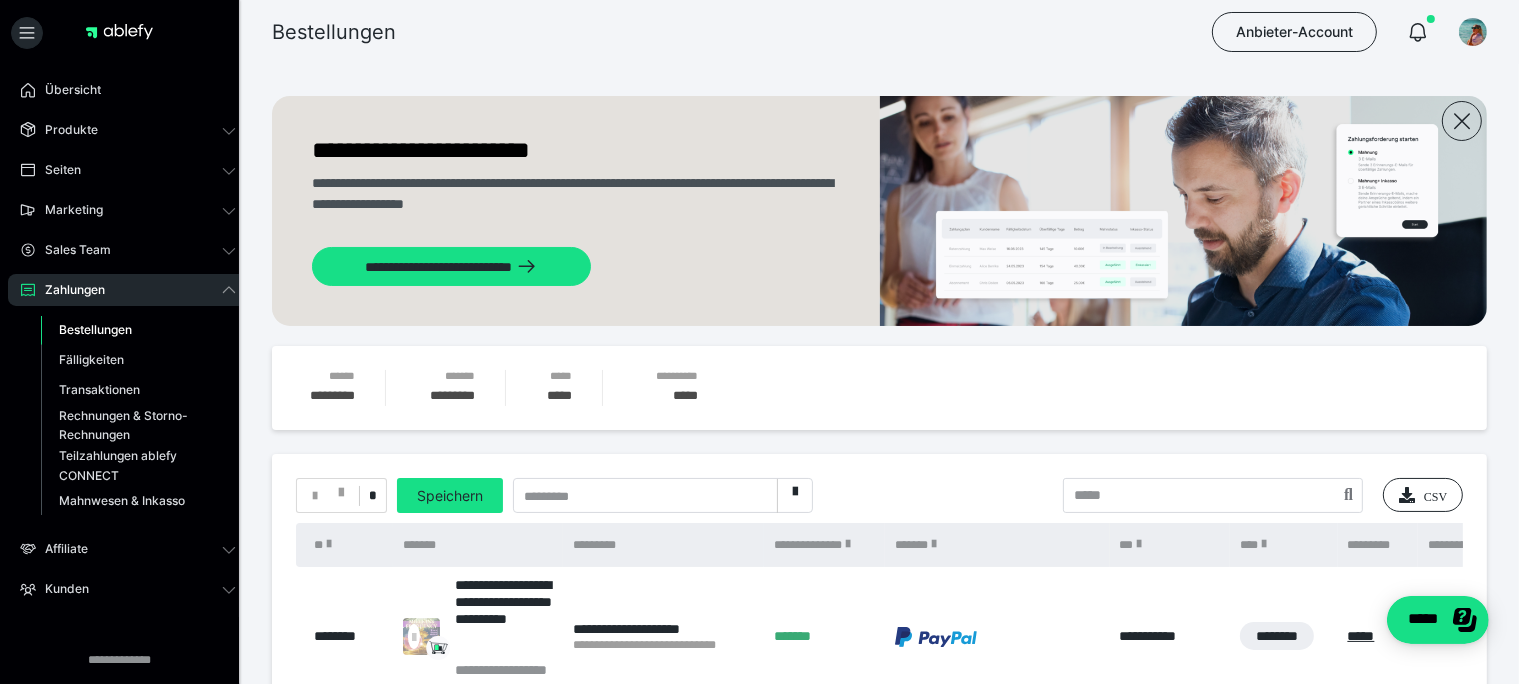 click on "**********" at bounding box center (879, 388) 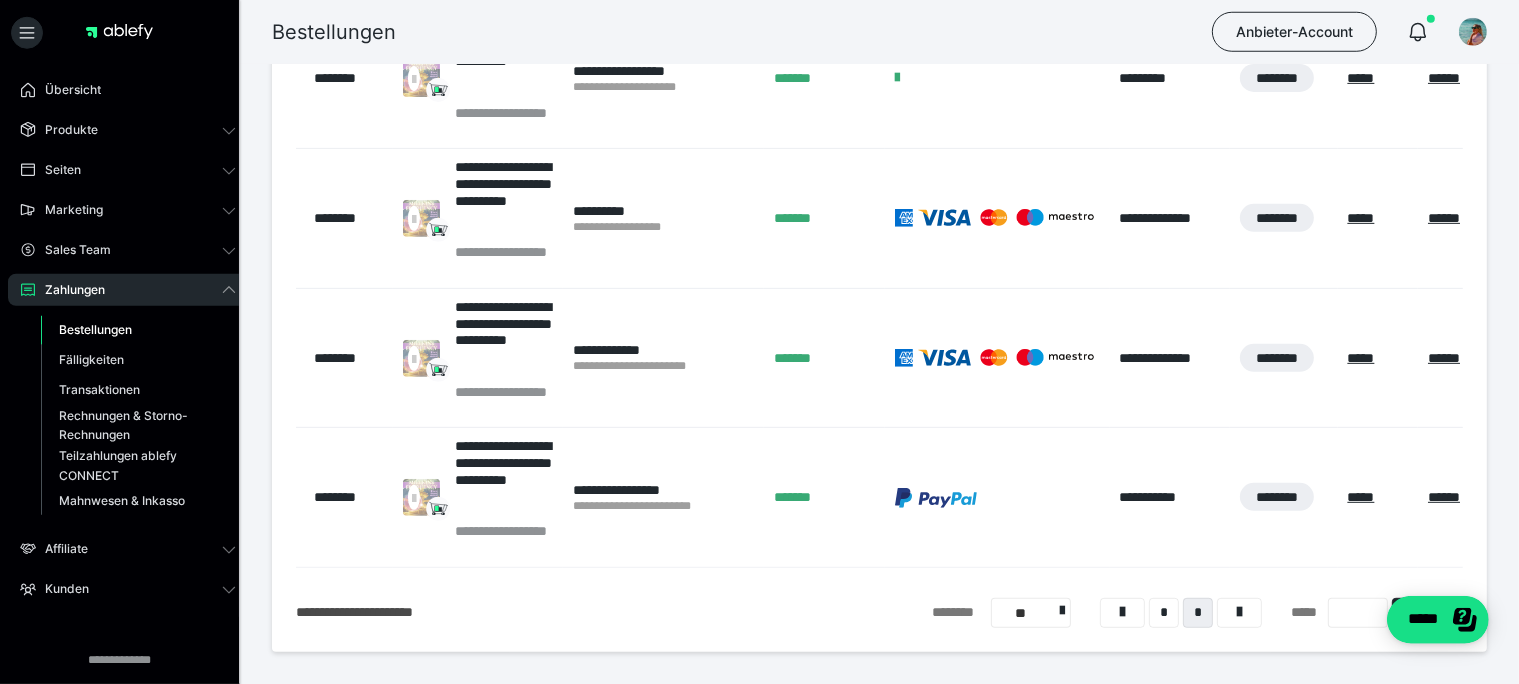 scroll, scrollTop: 844, scrollLeft: 0, axis: vertical 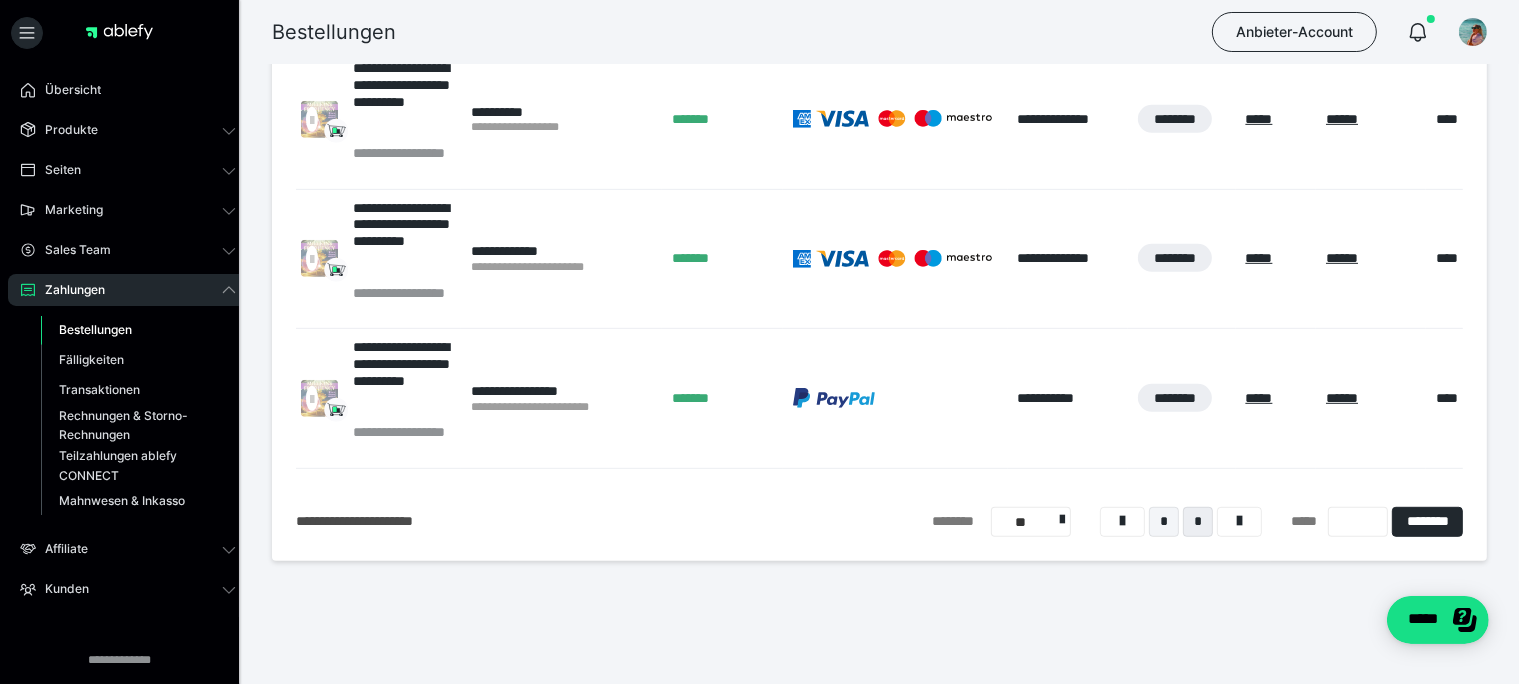 click on "*" at bounding box center (1164, 522) 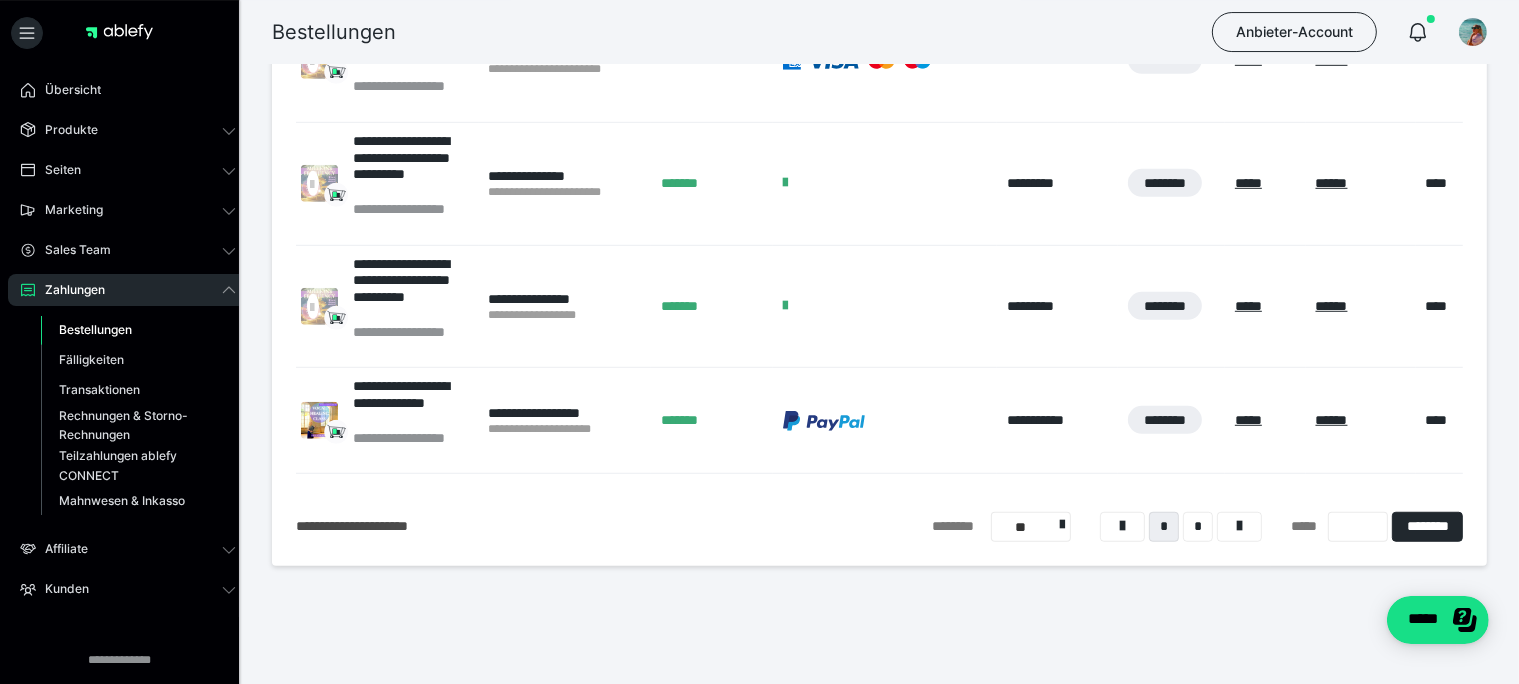 scroll, scrollTop: 1283, scrollLeft: 0, axis: vertical 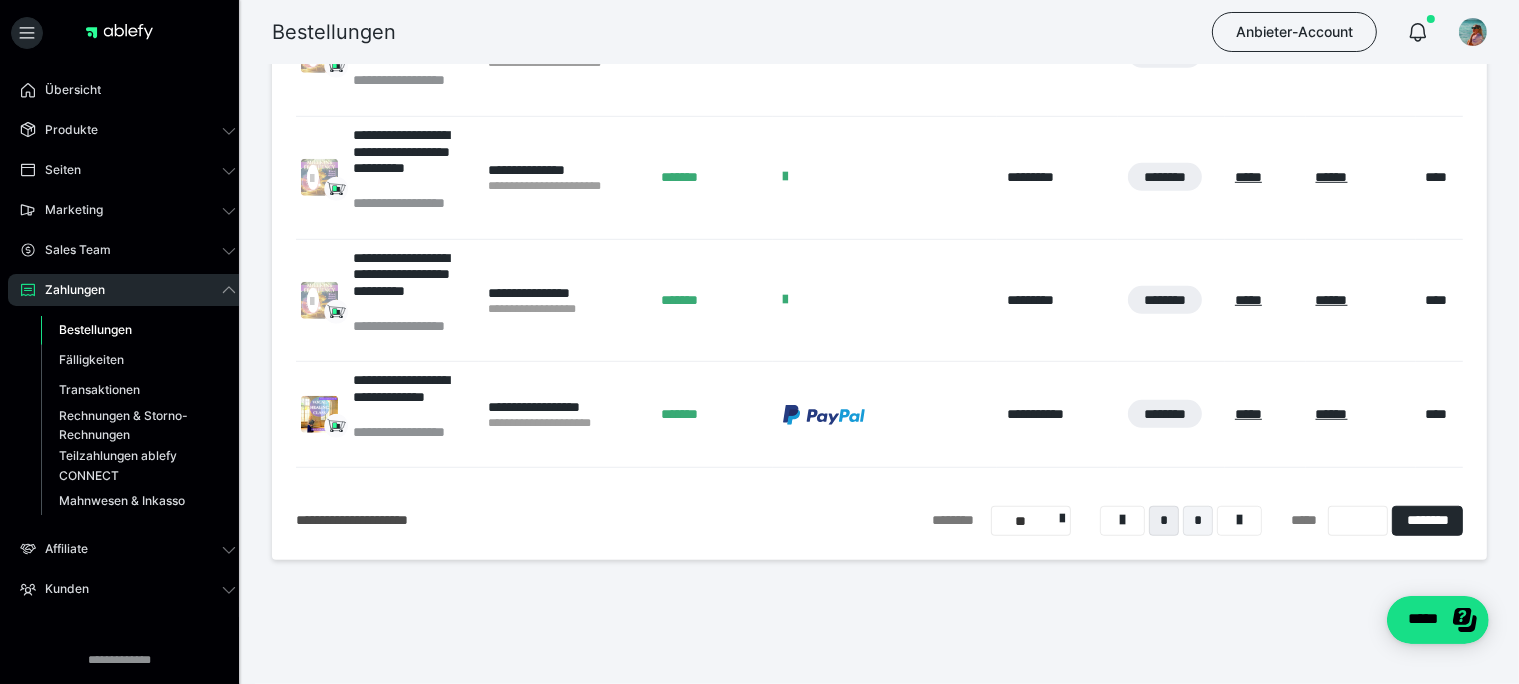click on "*" at bounding box center (1198, 521) 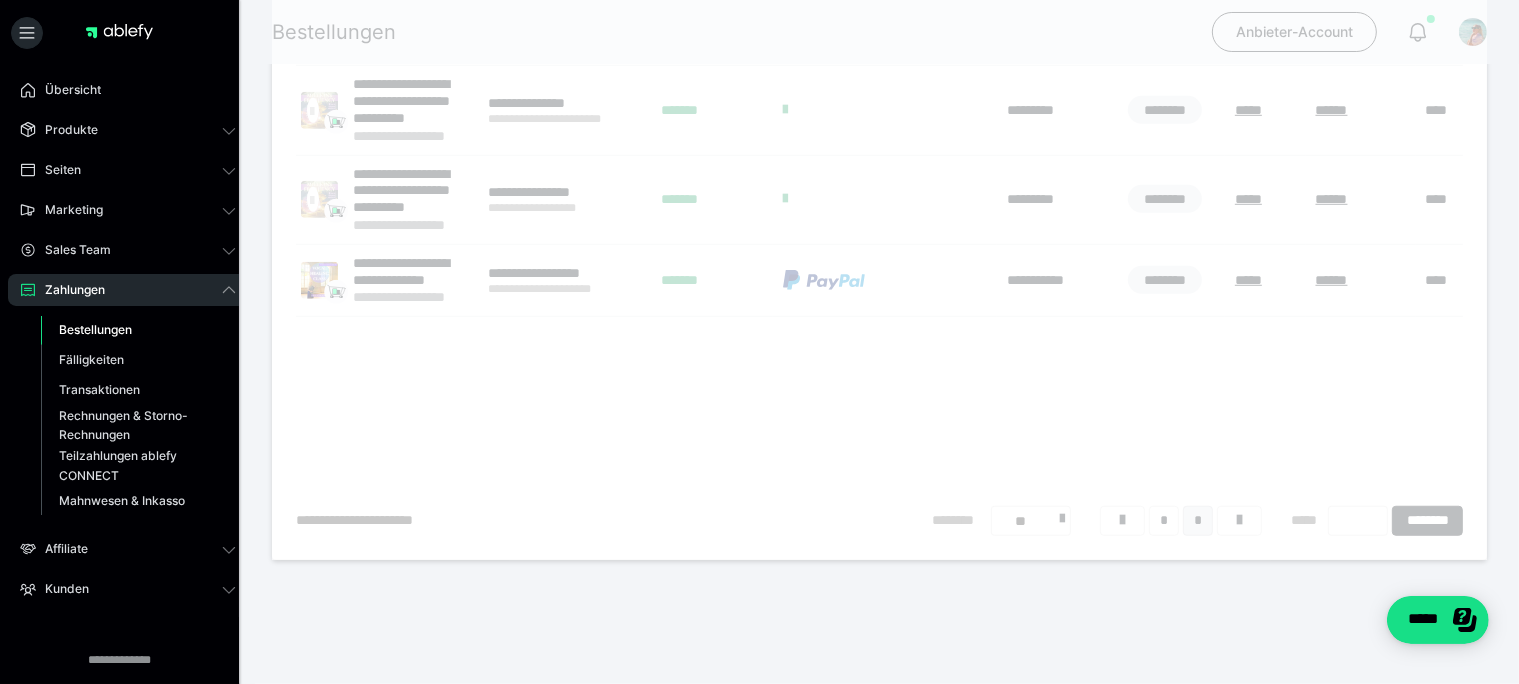 scroll, scrollTop: 393, scrollLeft: 0, axis: vertical 